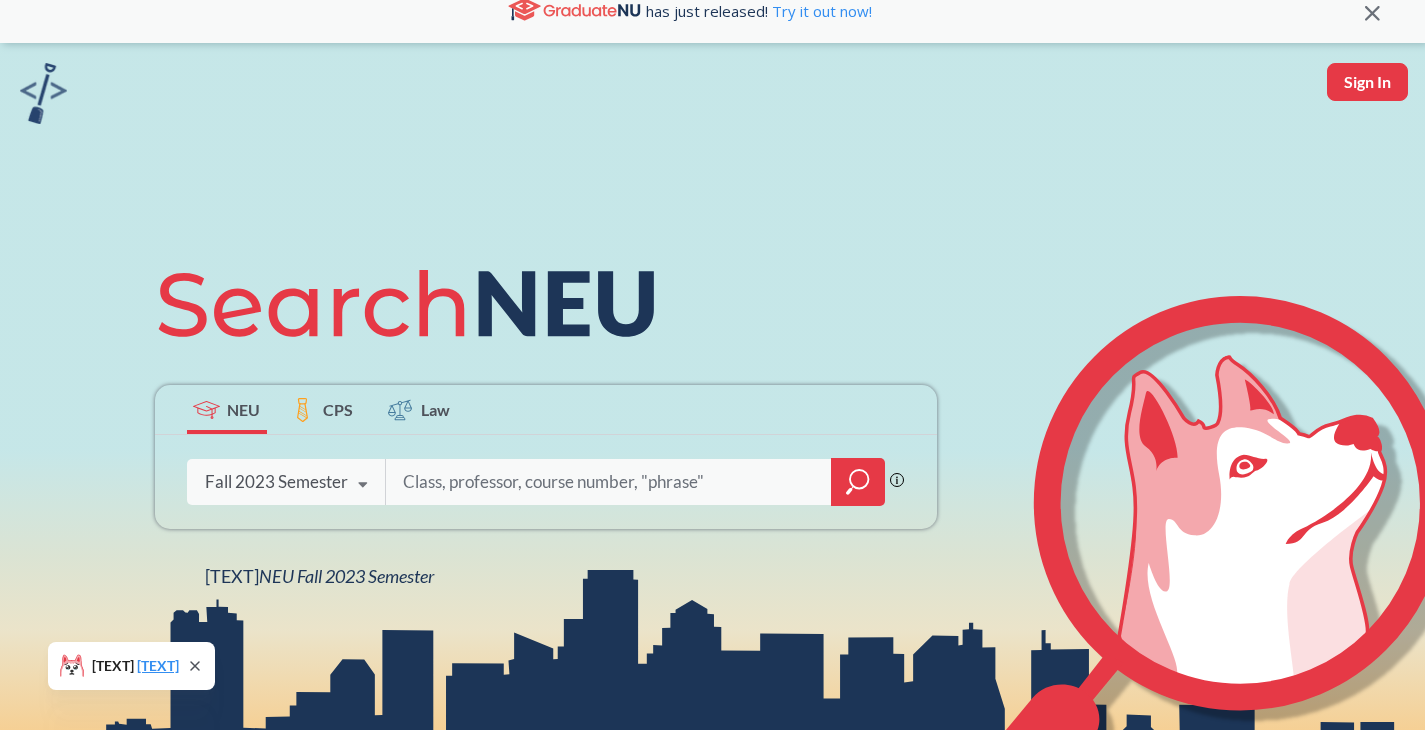 scroll, scrollTop: 22, scrollLeft: 0, axis: vertical 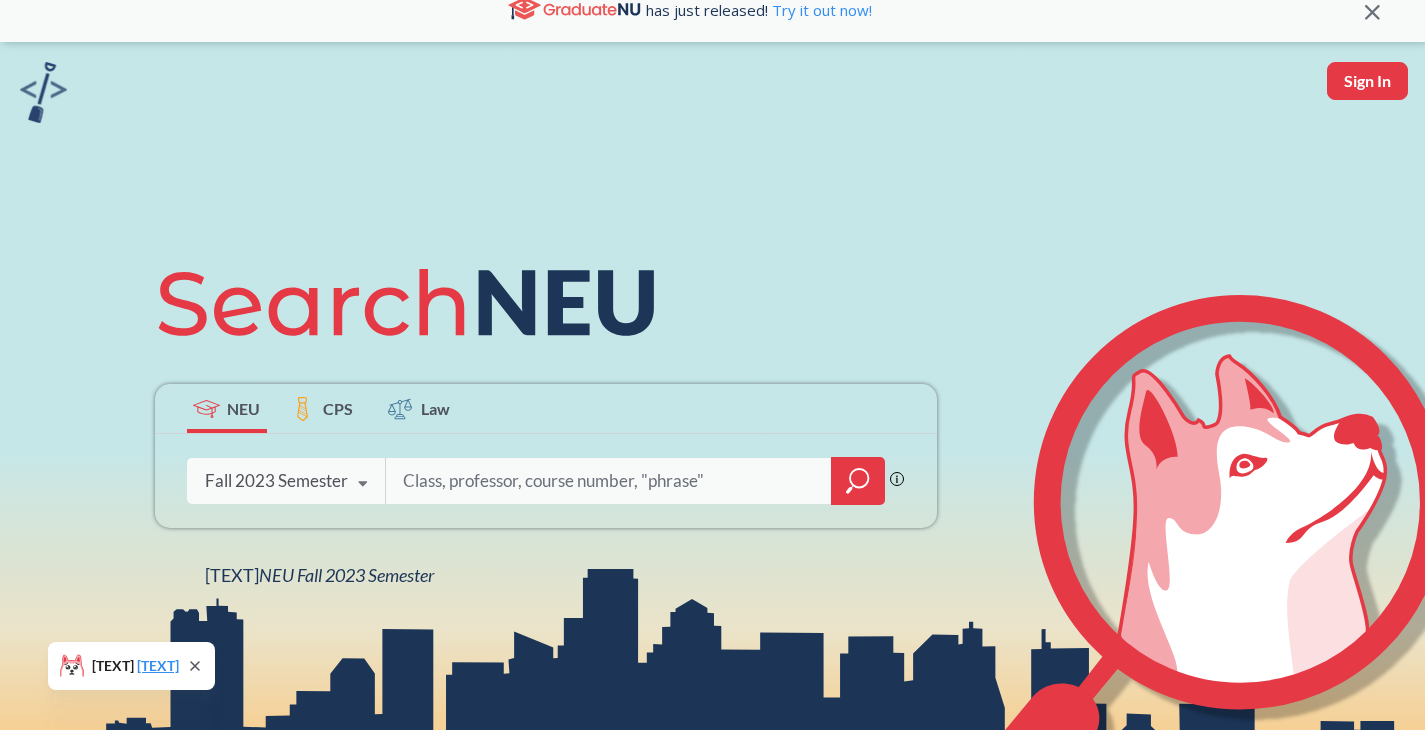 click at bounding box center (609, 481) 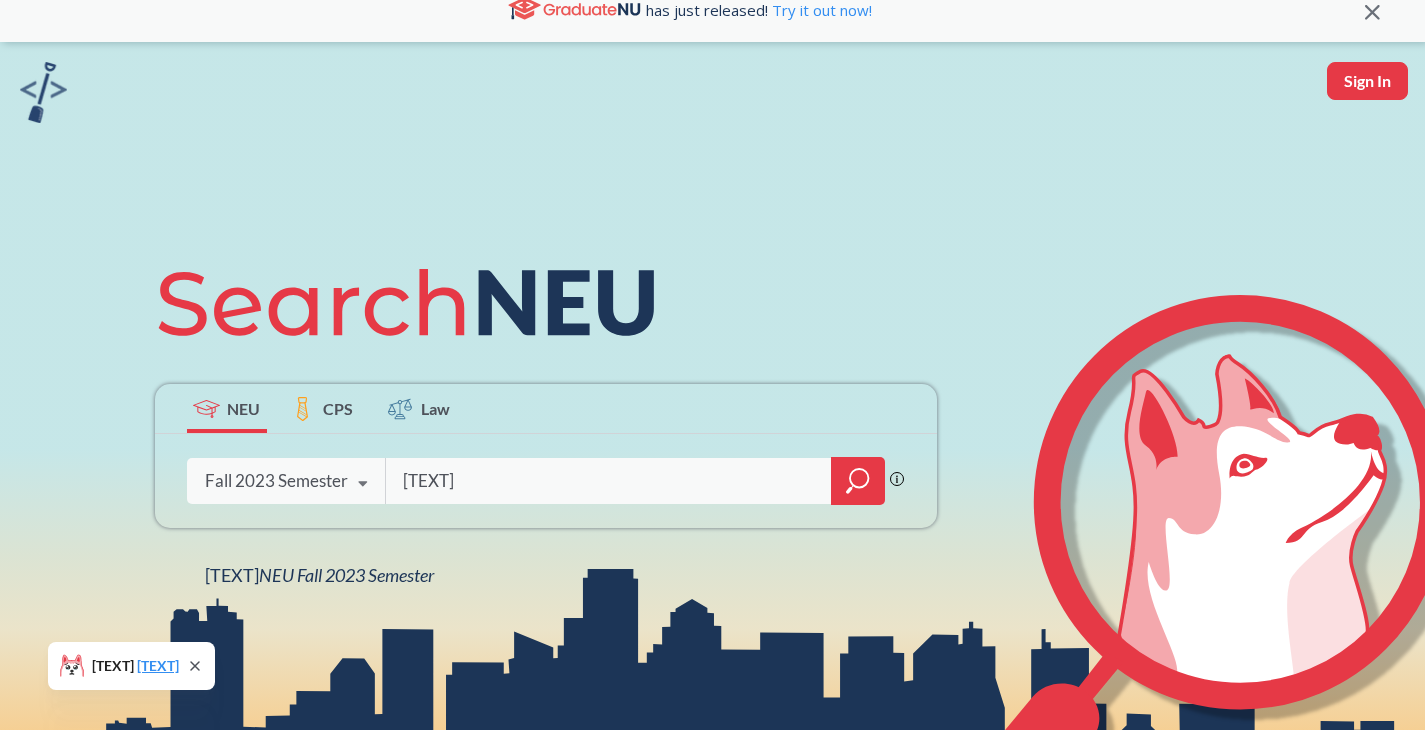 type on "[TEXT]" 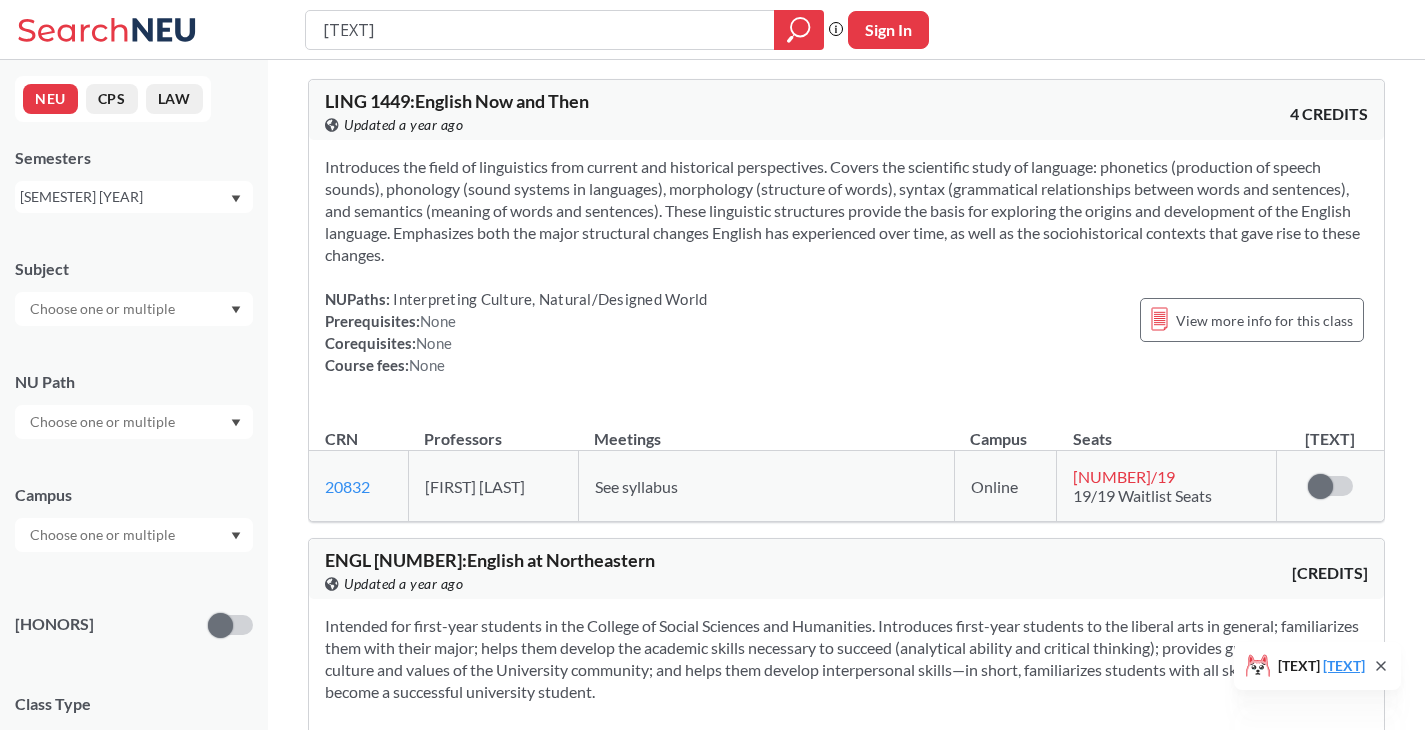 scroll, scrollTop: 0, scrollLeft: 0, axis: both 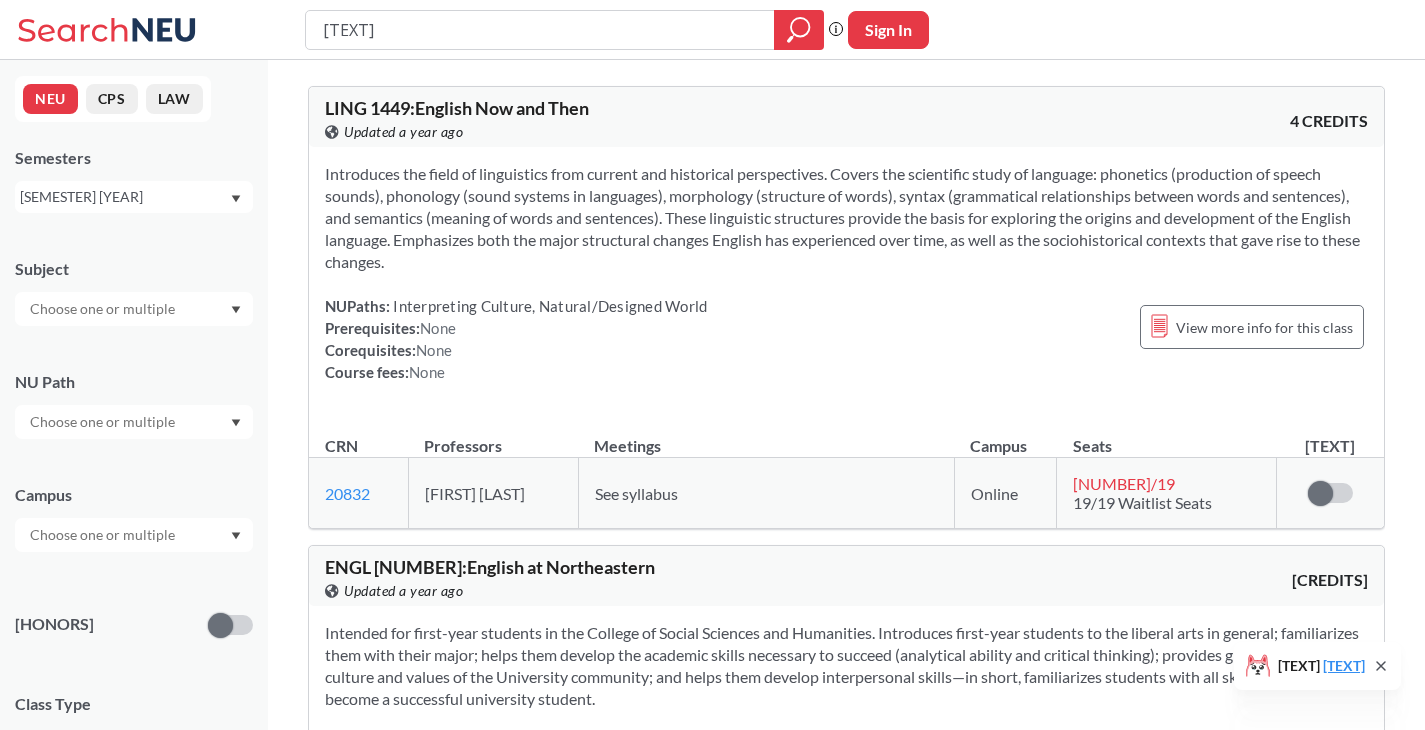 click on "[SEMESTER] [YEAR]" at bounding box center [134, 197] 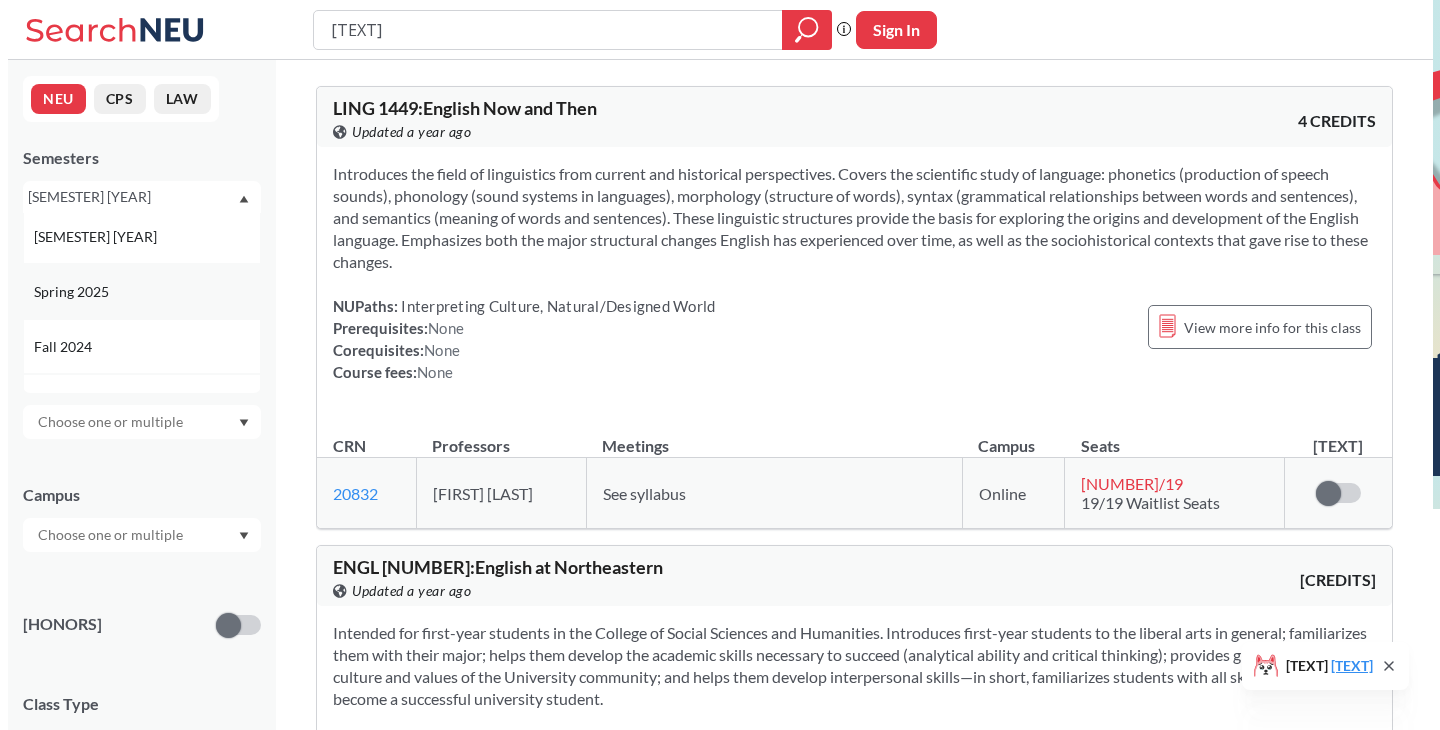 scroll, scrollTop: 170, scrollLeft: 0, axis: vertical 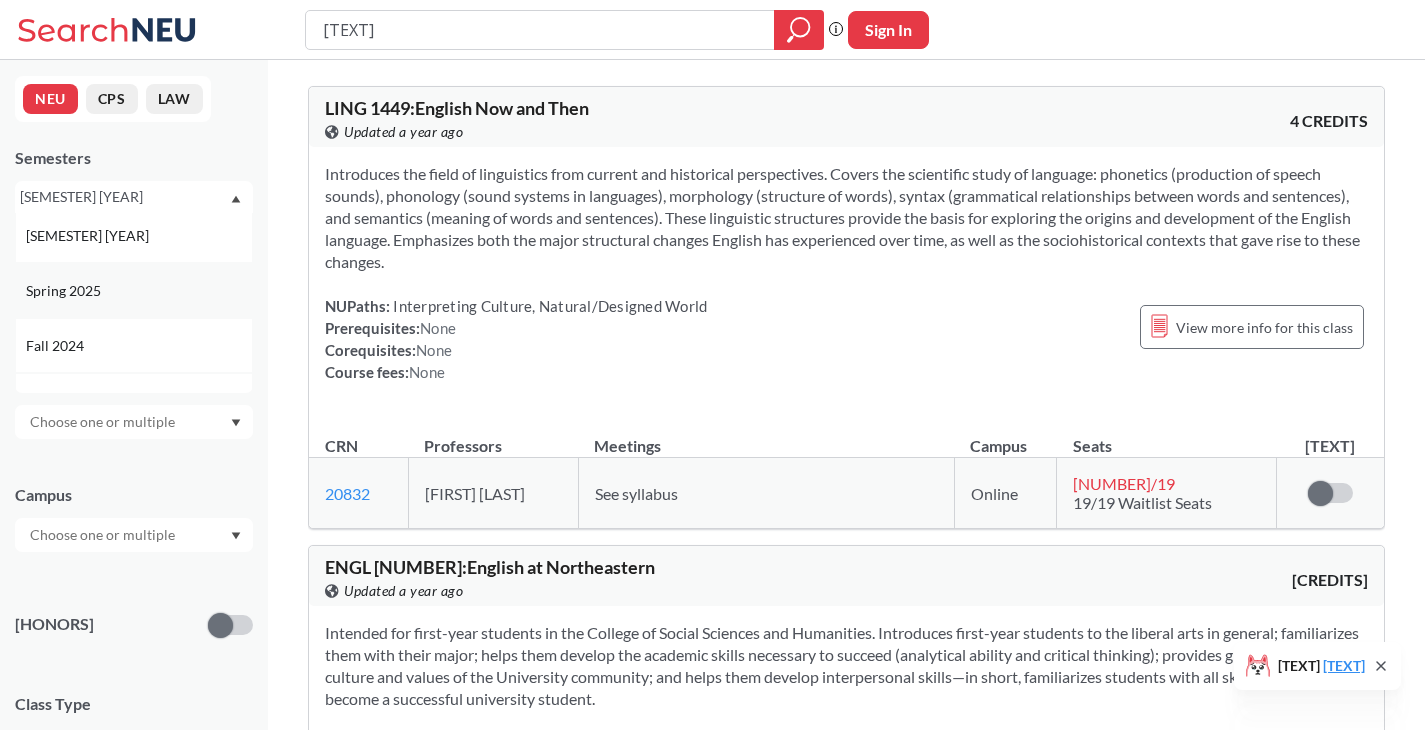 click on "Spring 2025" at bounding box center (65, 291) 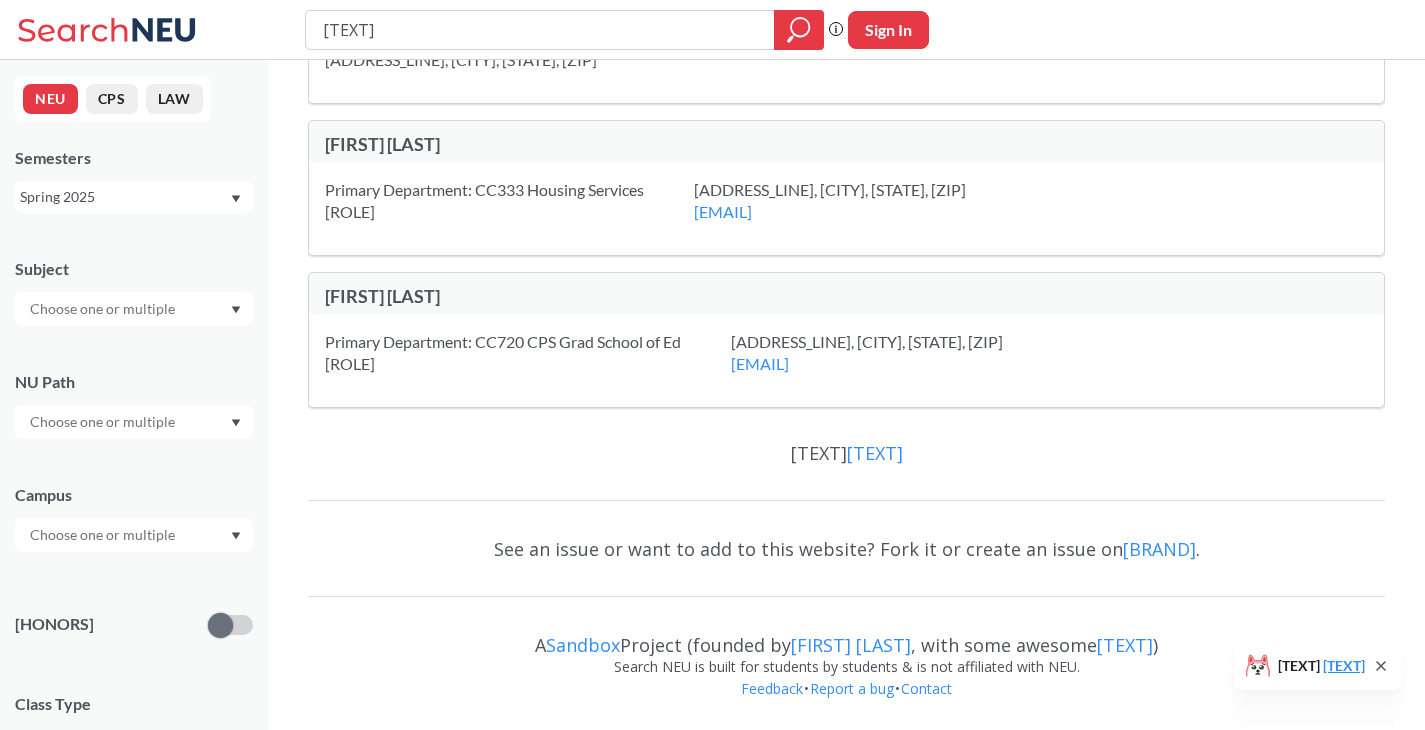 scroll, scrollTop: 0, scrollLeft: 0, axis: both 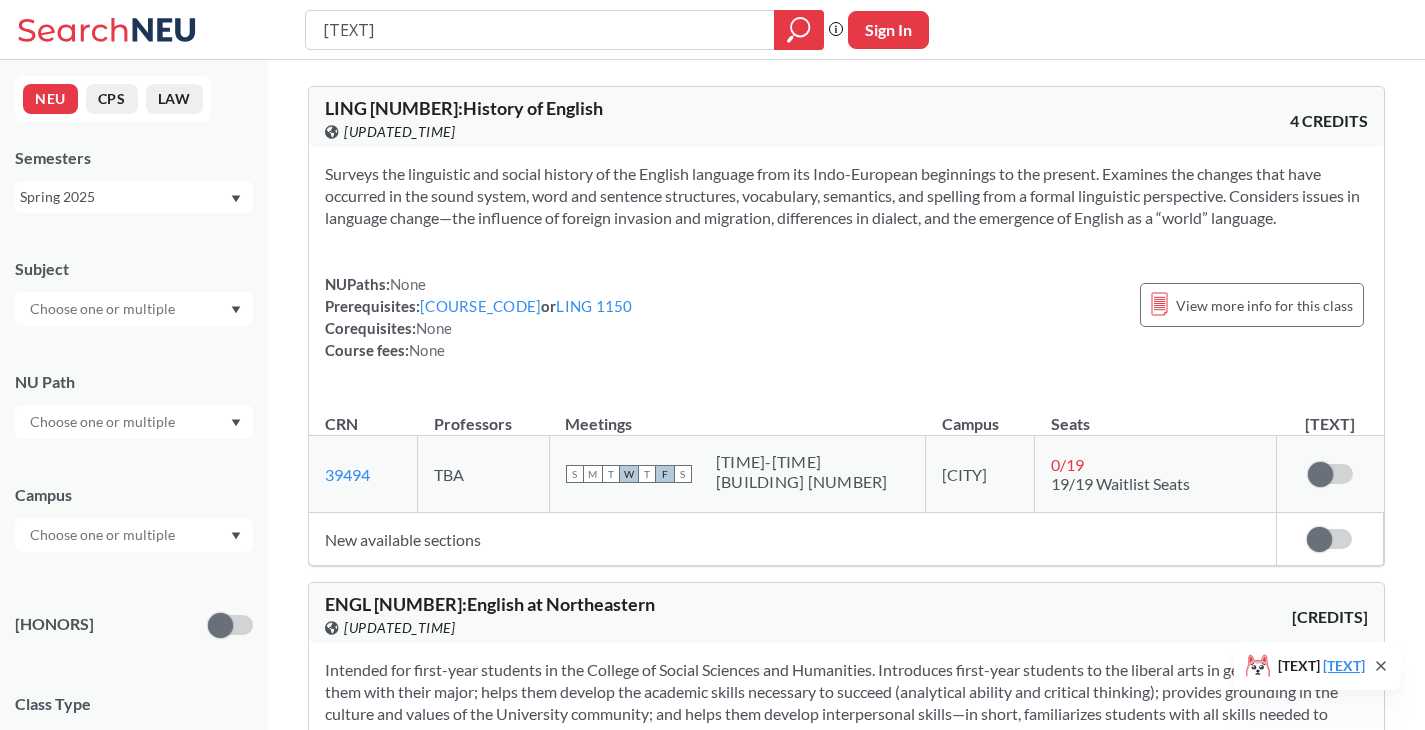 click on "Spring 2025" at bounding box center (134, 197) 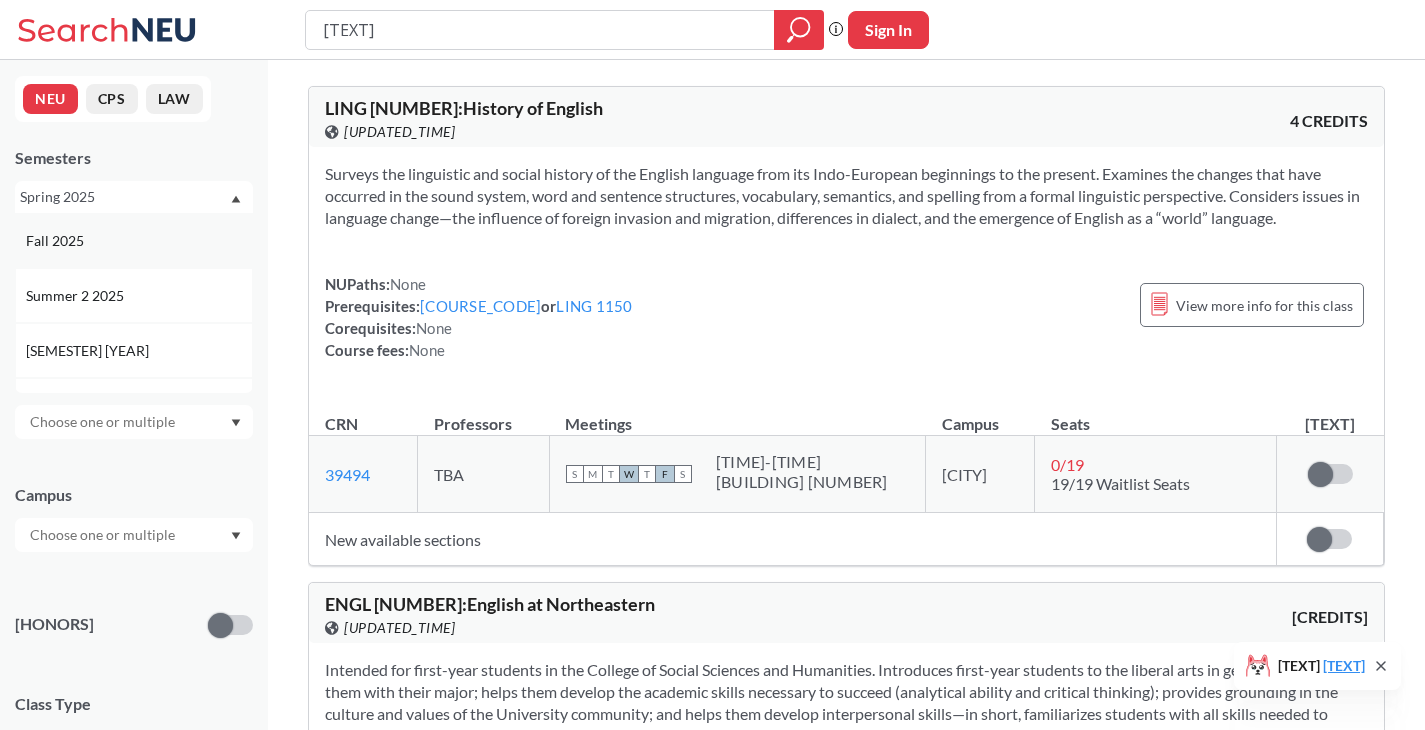 click on "Fall 2025" at bounding box center [134, 240] 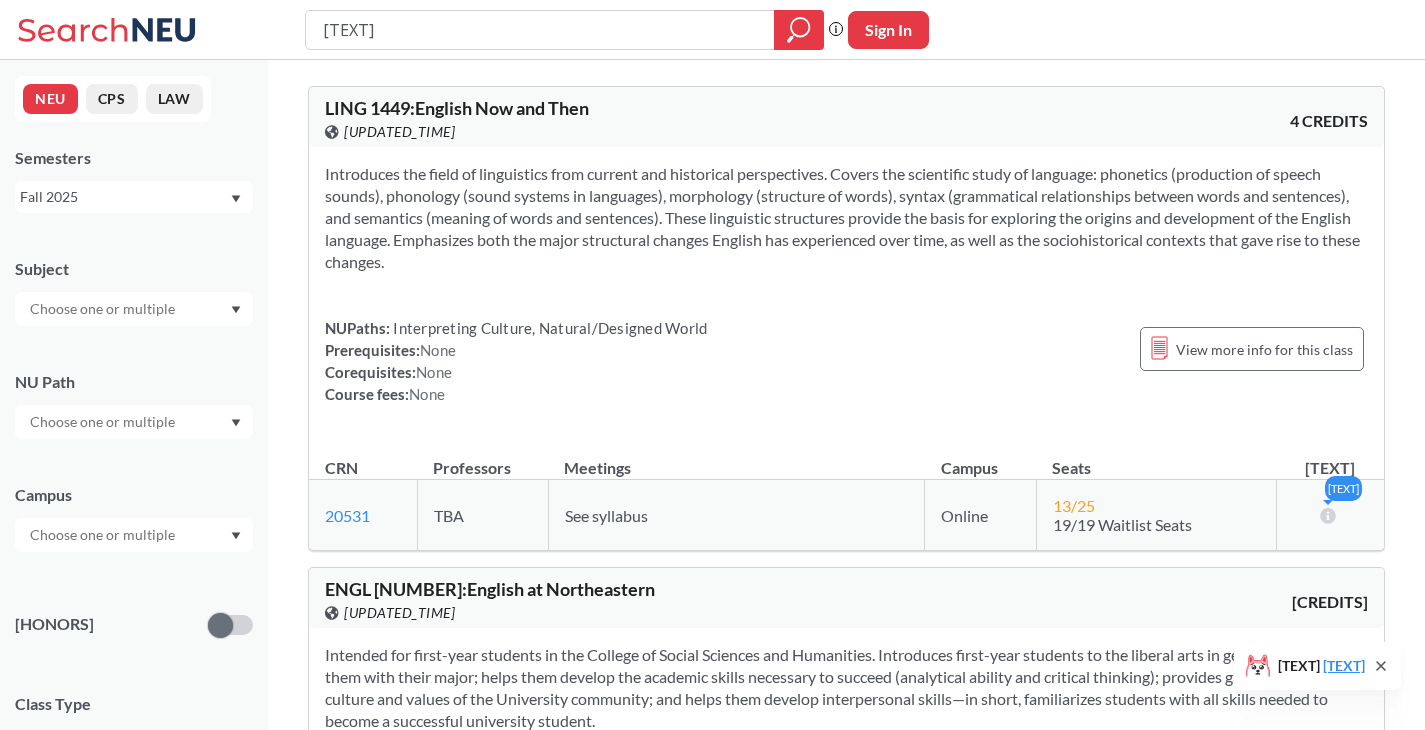 click at bounding box center [1328, 515] 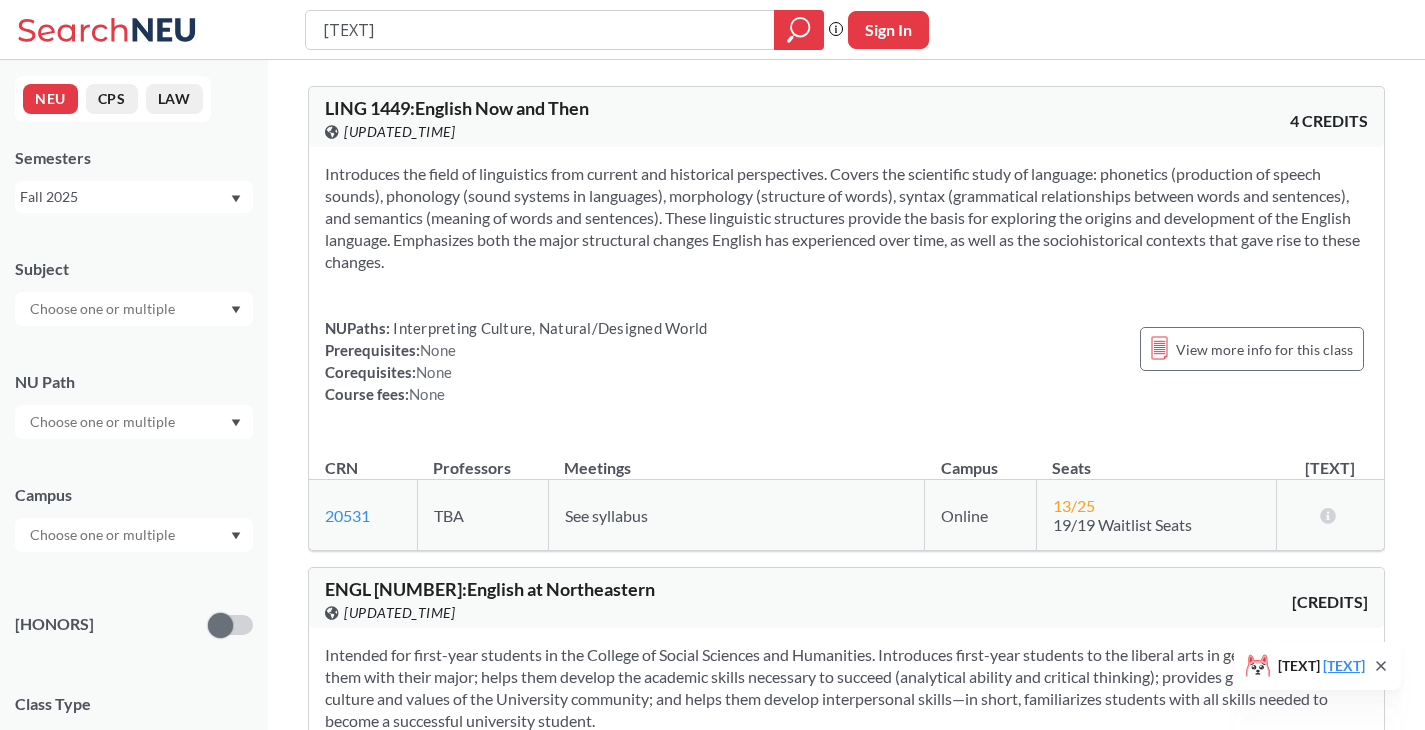 click on "See syllabus" at bounding box center (736, 515) 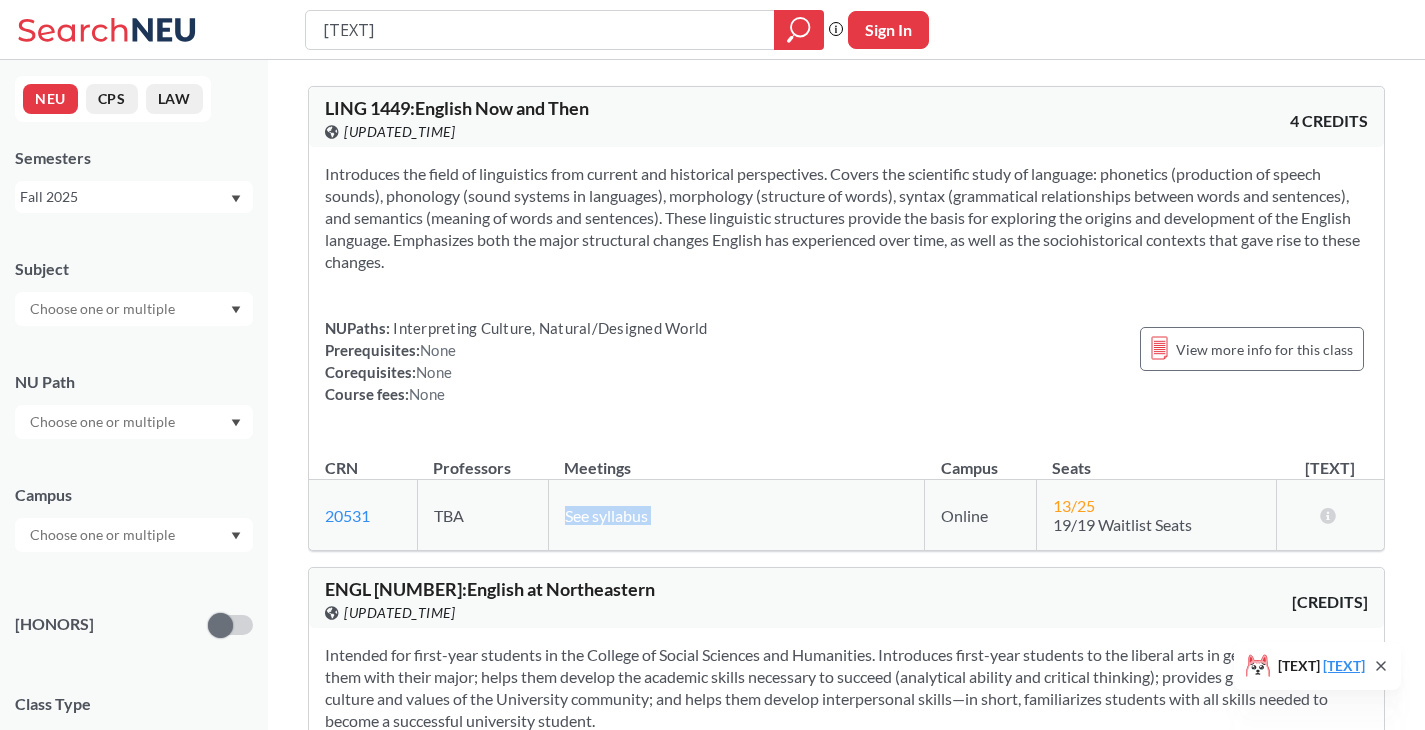 click on "See syllabus" at bounding box center [736, 515] 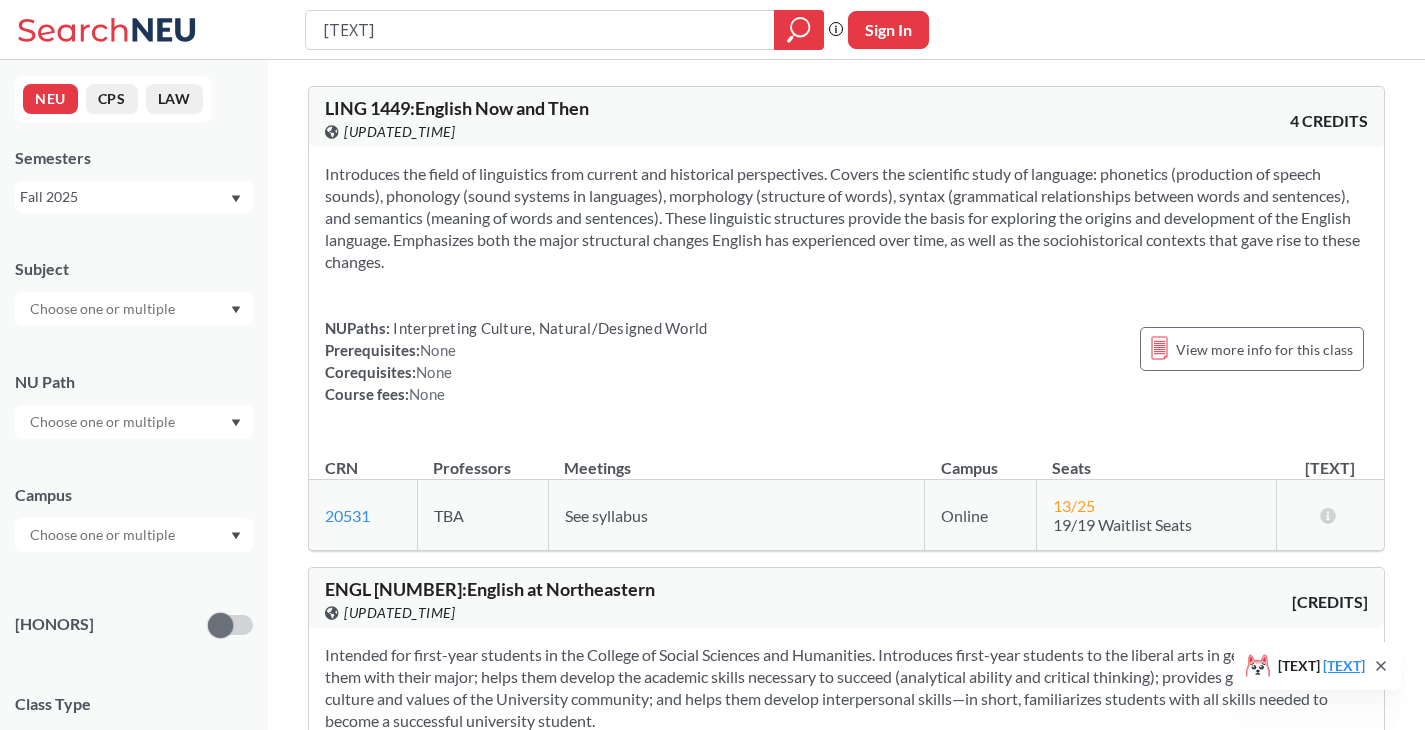 click on "Introduces the field of linguistics from current and historical perspectives. Covers the scientific study of language: phonetics (production of speech sounds), phonology (sound systems in languages), morphology (structure of words), syntax (grammatical relationships between words and sentences), and semantics (meaning of words and sentences). These linguistic structures provide the basis for exploring the origins and development of the English language. Emphasizes both the major structural changes English has experienced over time, as well as the sociohistorical contexts that gave rise to these changes." at bounding box center [846, 218] 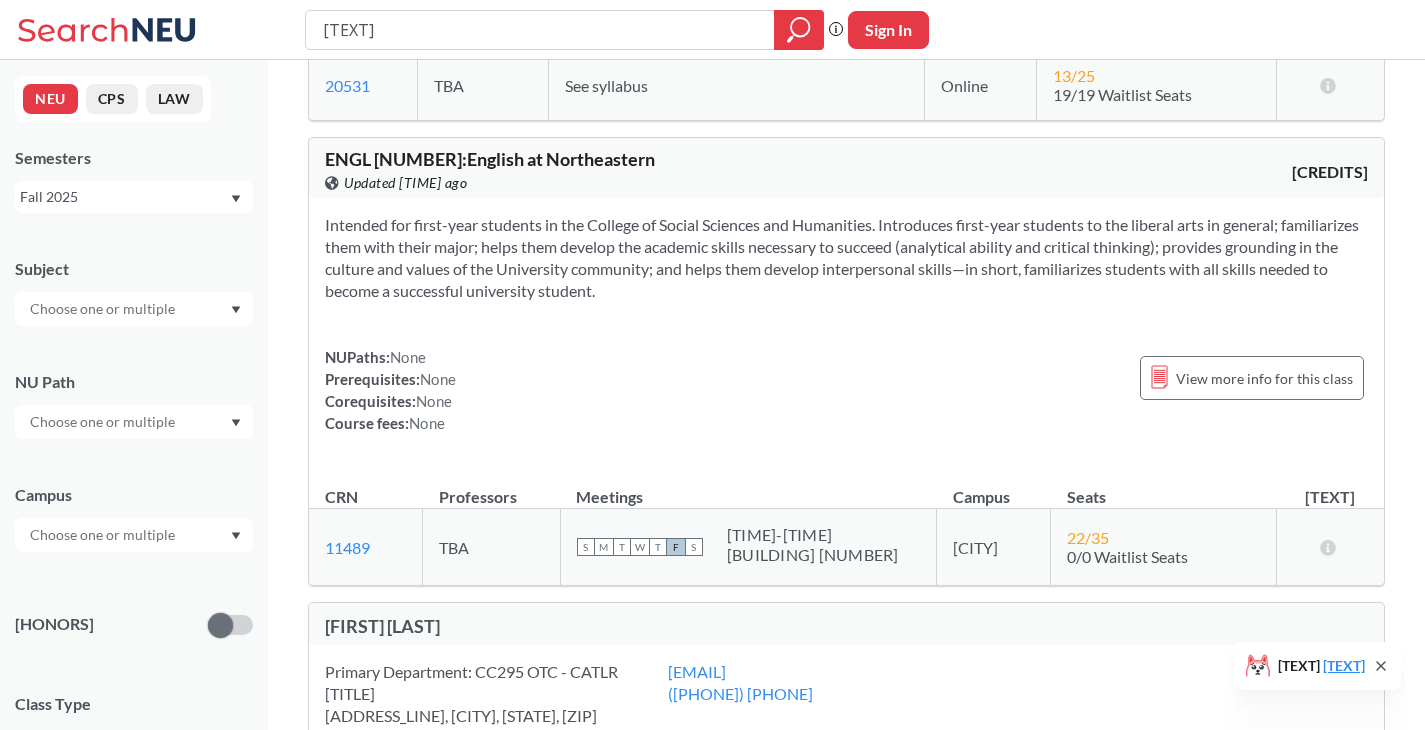 scroll, scrollTop: 0, scrollLeft: 0, axis: both 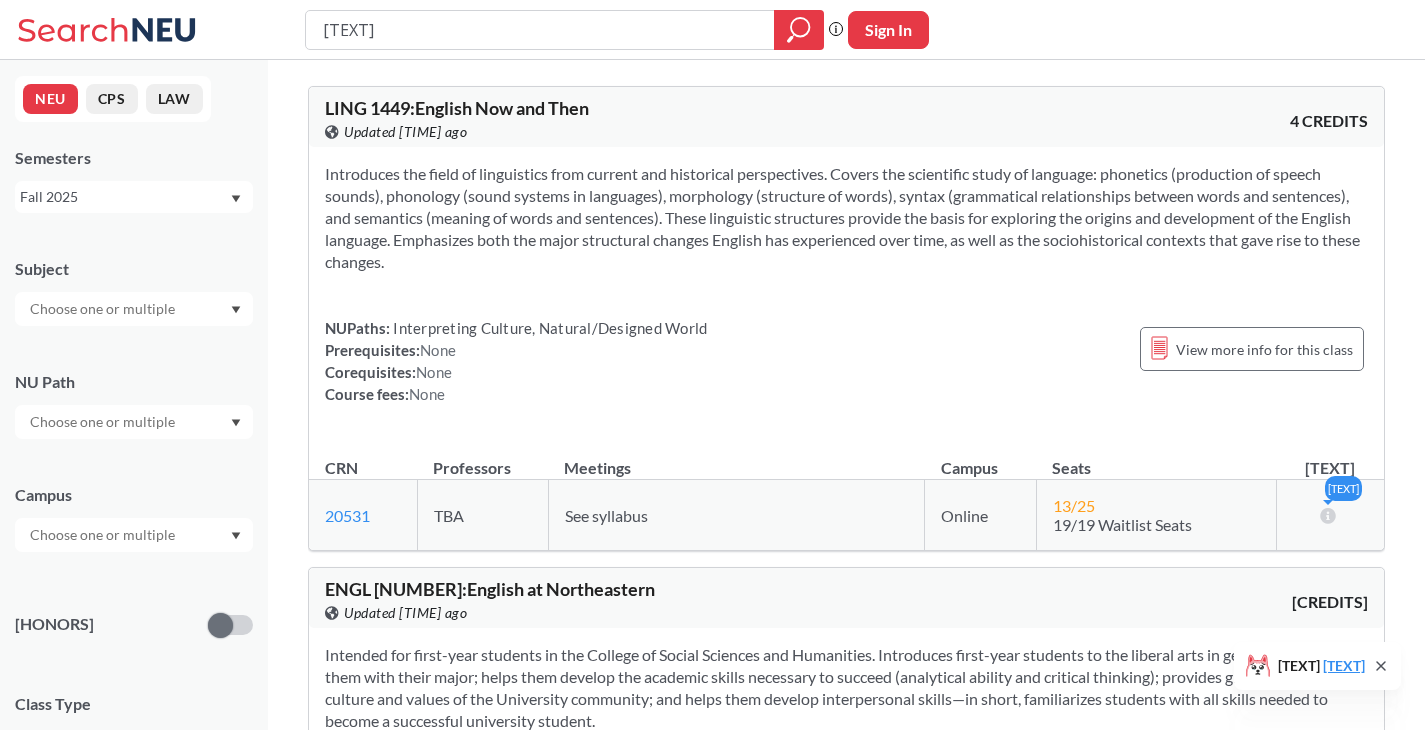 click at bounding box center (1328, 515) 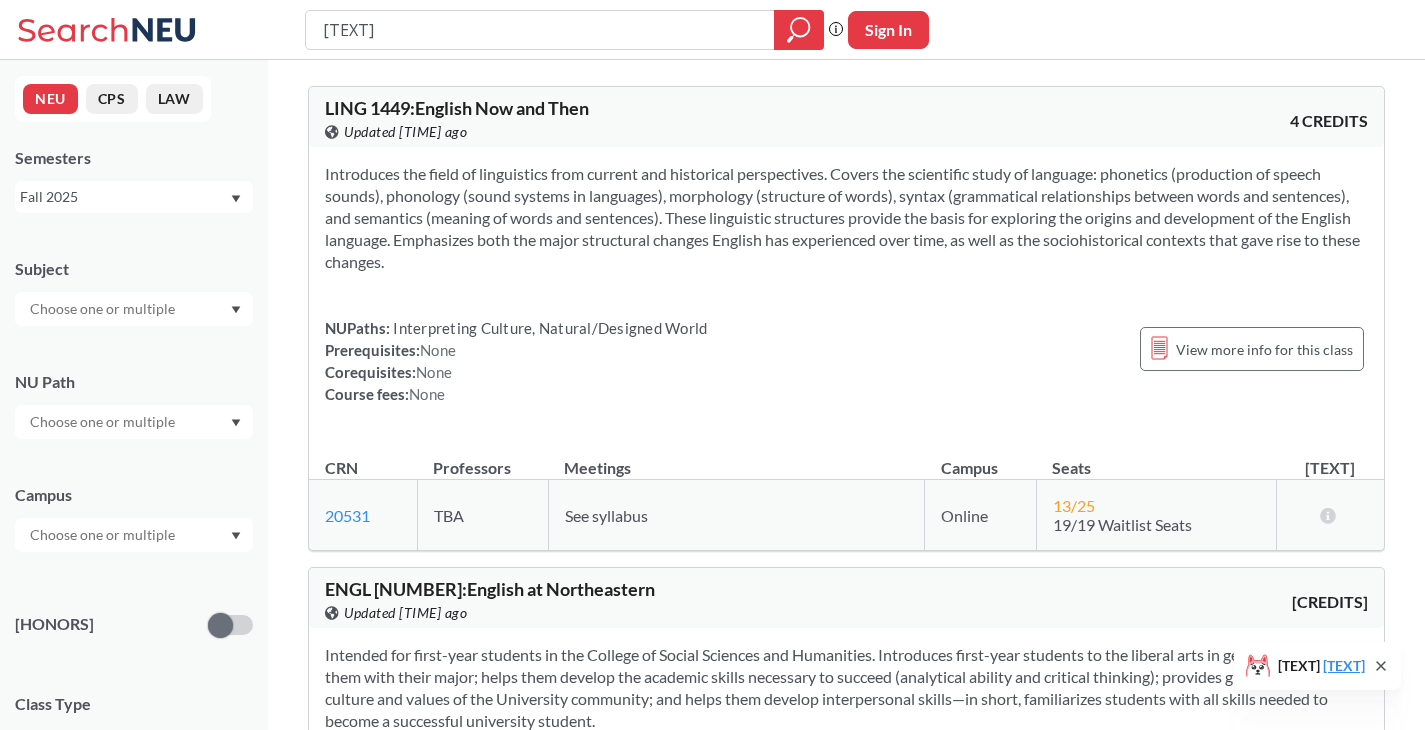 click on "NUPaths:   Interpreting Culture, Natural/Designed World Prerequisites:  None Corequisites:  None Course fees:  None" at bounding box center (516, 361) 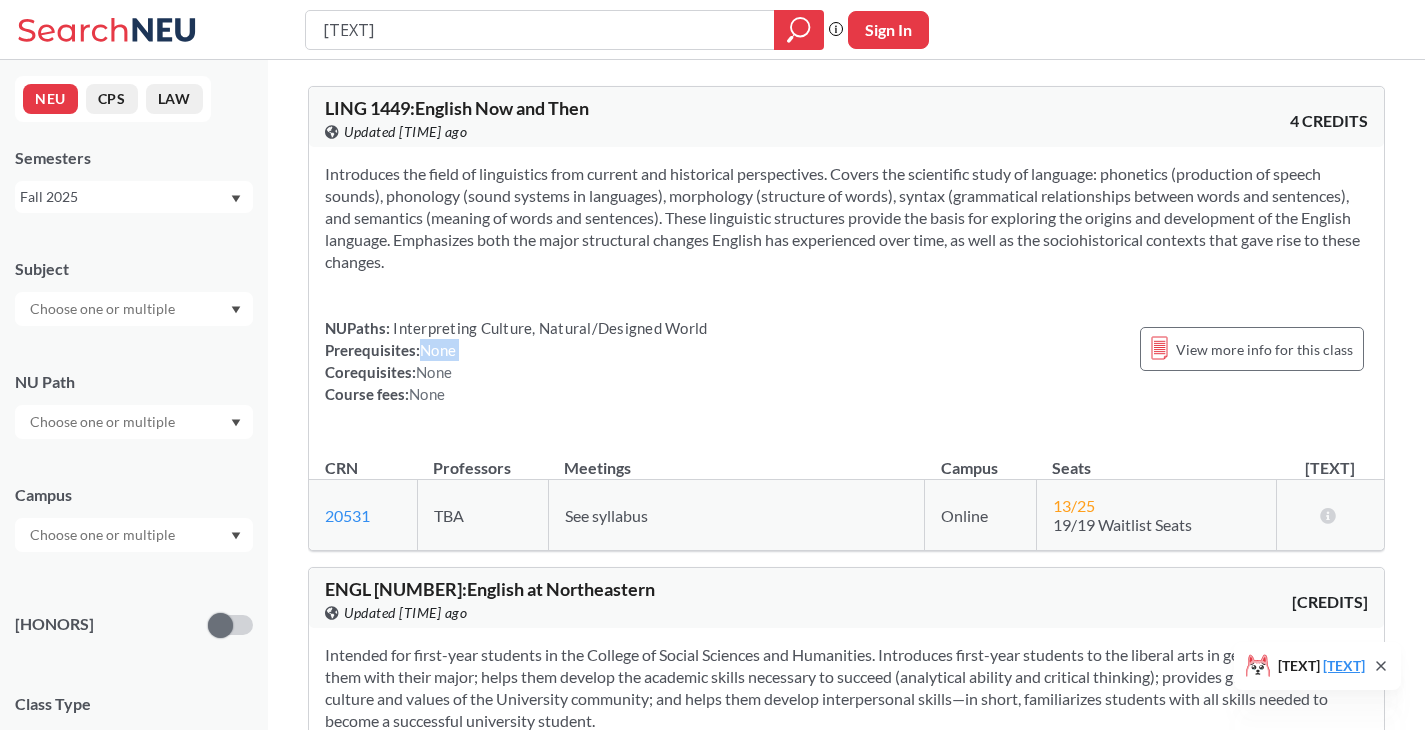 click on "NUPaths:   Interpreting Culture, Natural/Designed World Prerequisites:  None Corequisites:  None Course fees:  None" at bounding box center (516, 361) 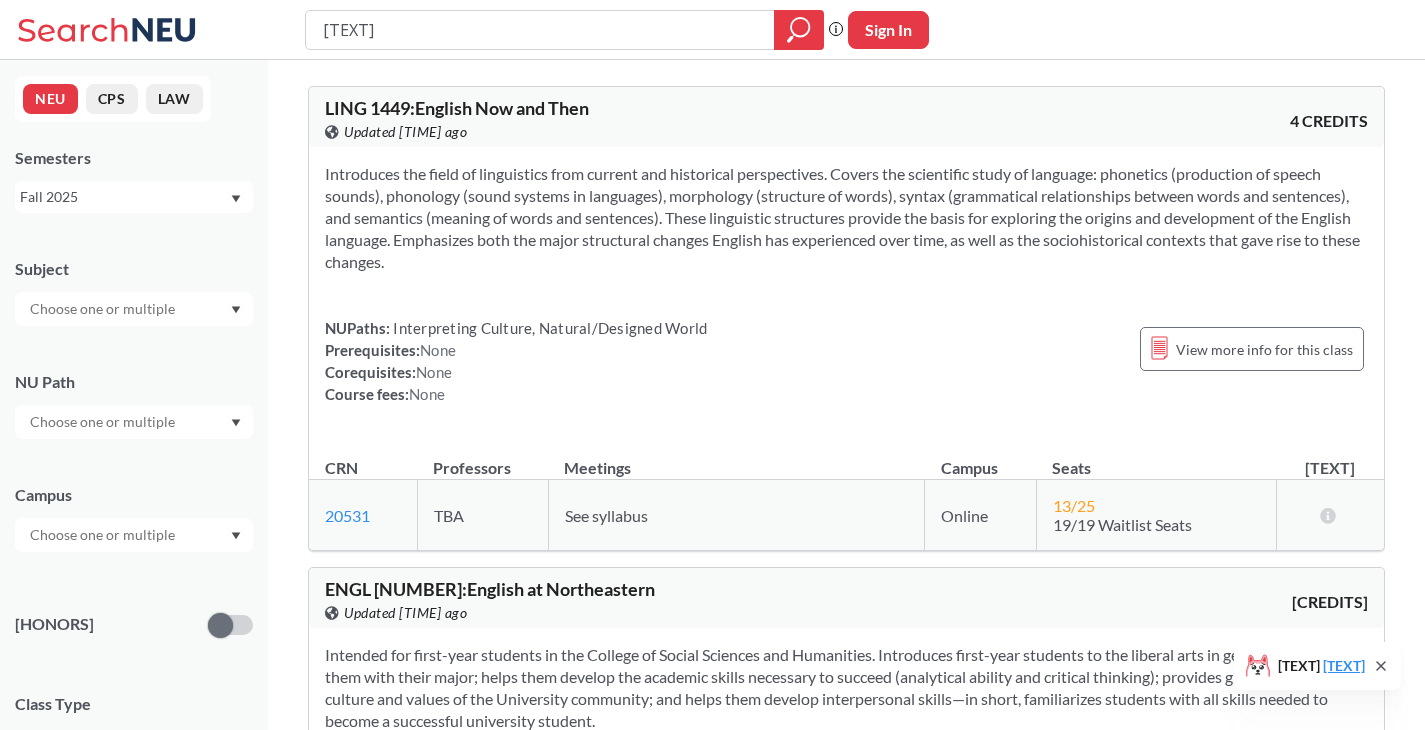 click on "View this course on Banner. Updated [TIME] ago" at bounding box center (586, 132) 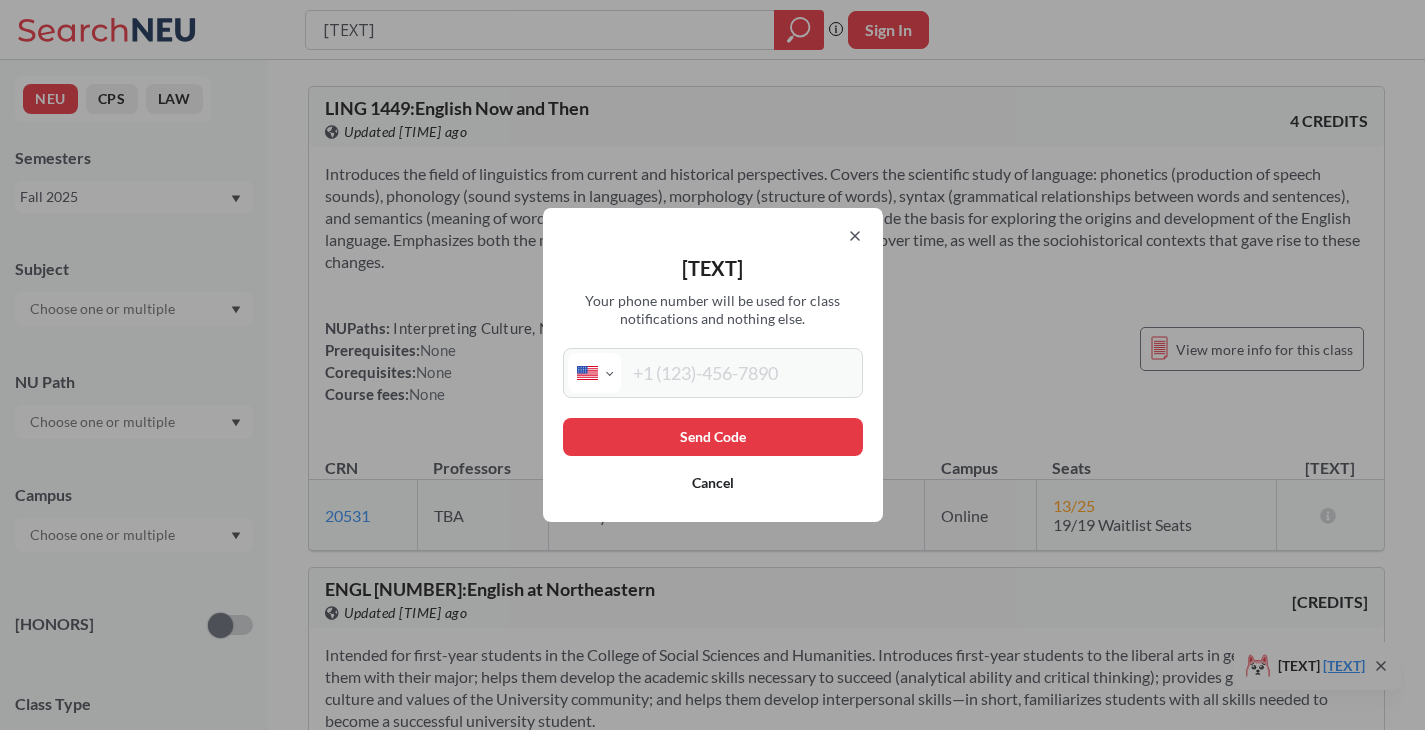 click at bounding box center (739, 373) 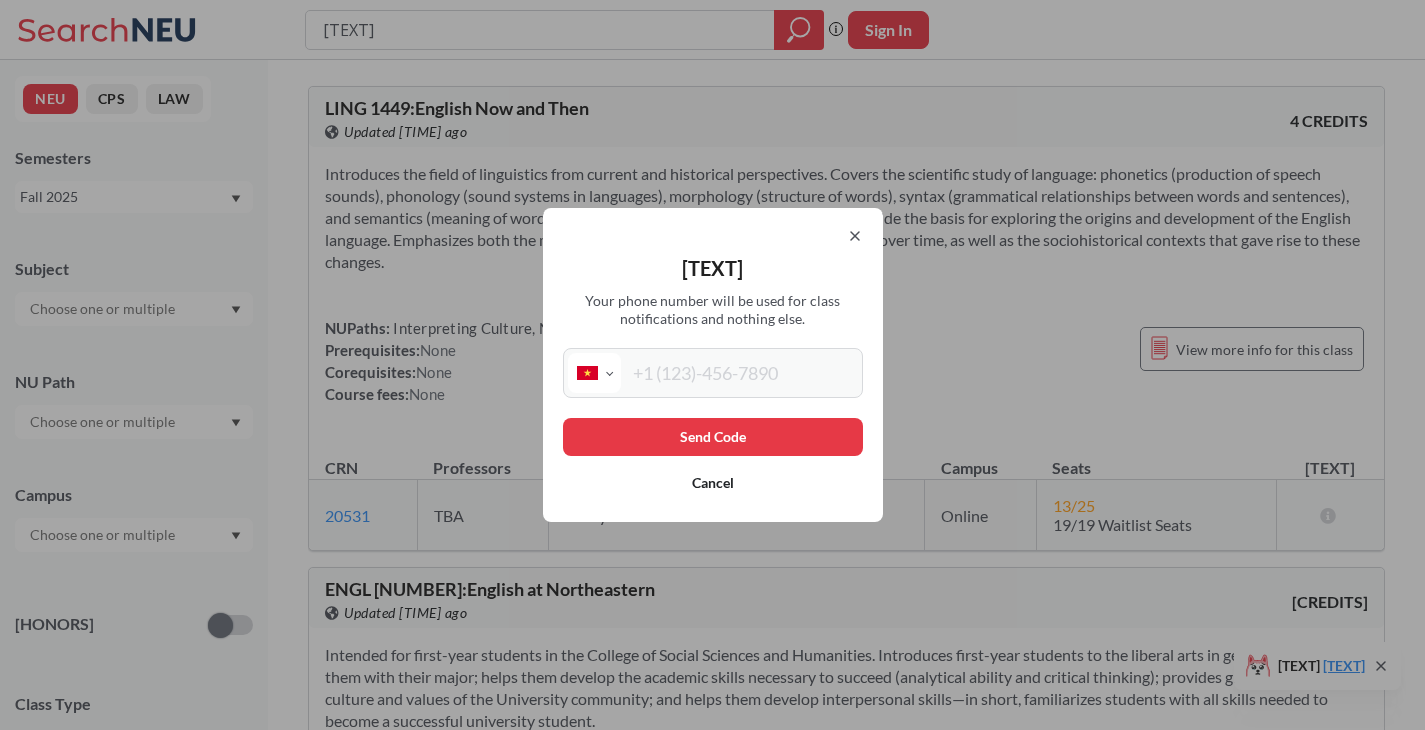 click on "[COUNTRY_LIST]" at bounding box center [594, 373] 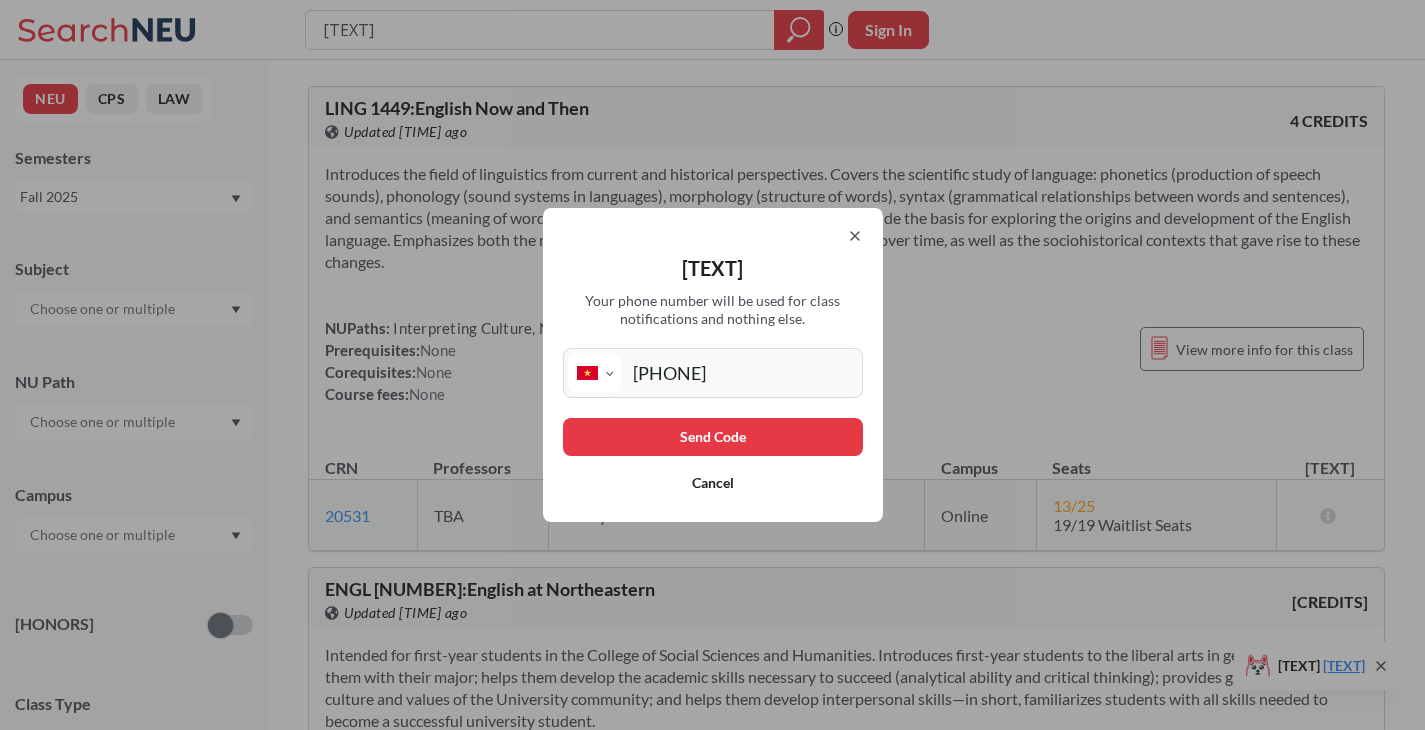 click on "Send Code" at bounding box center (713, 437) 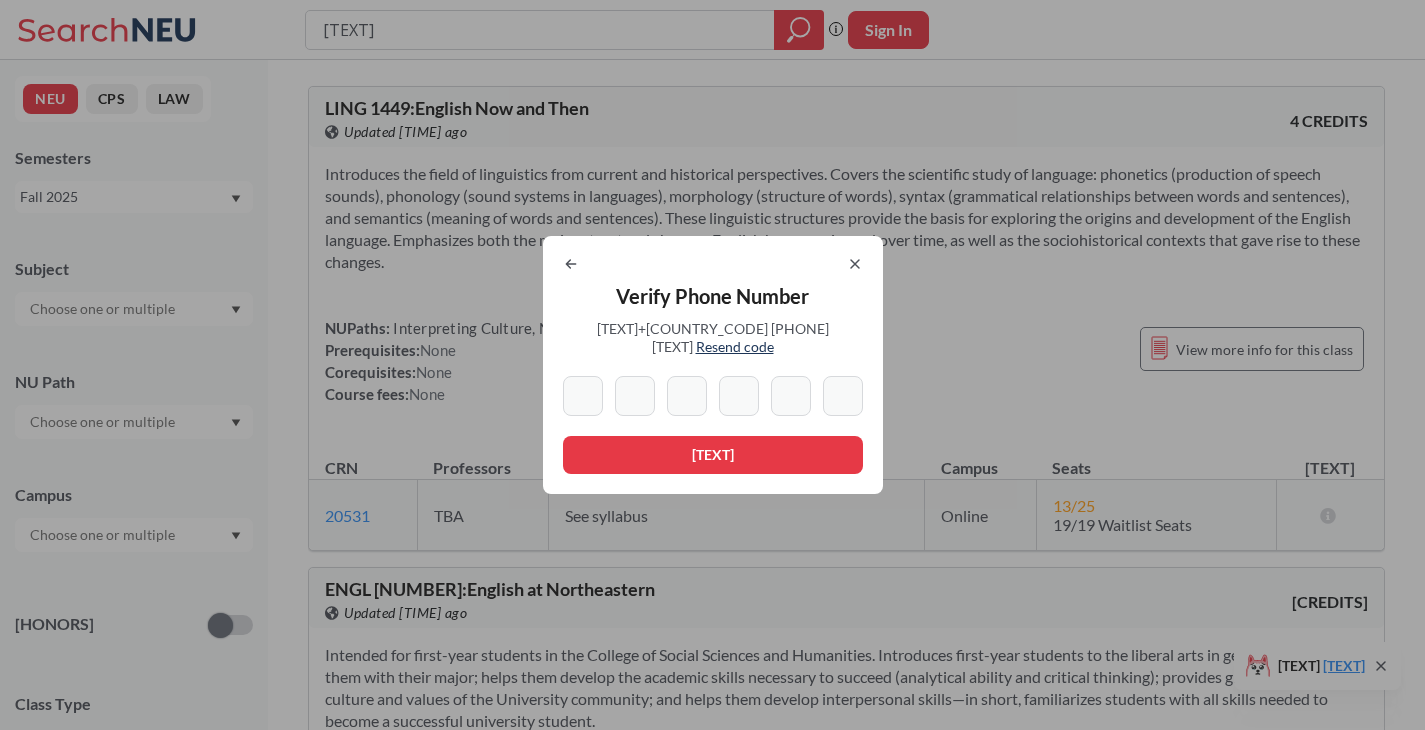 type on "0" 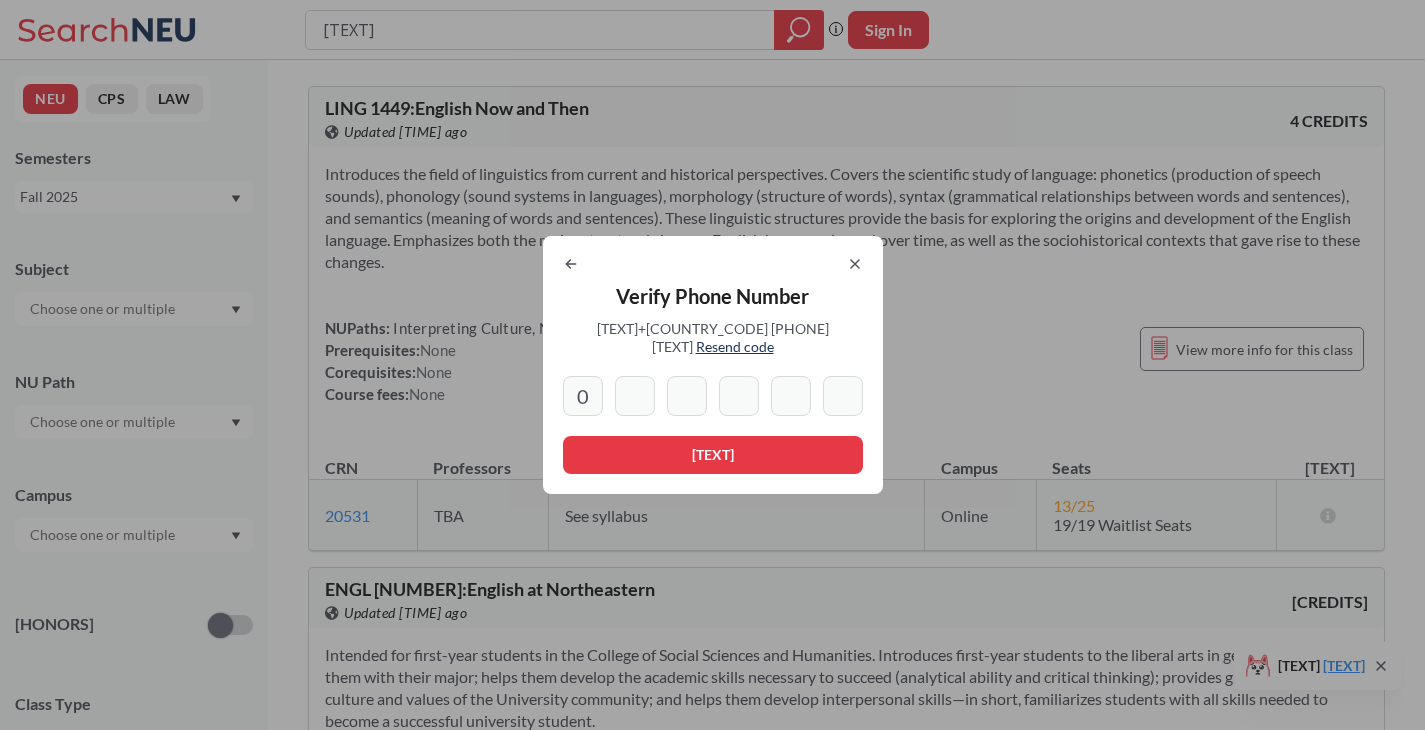 type on "[NUMBER]" 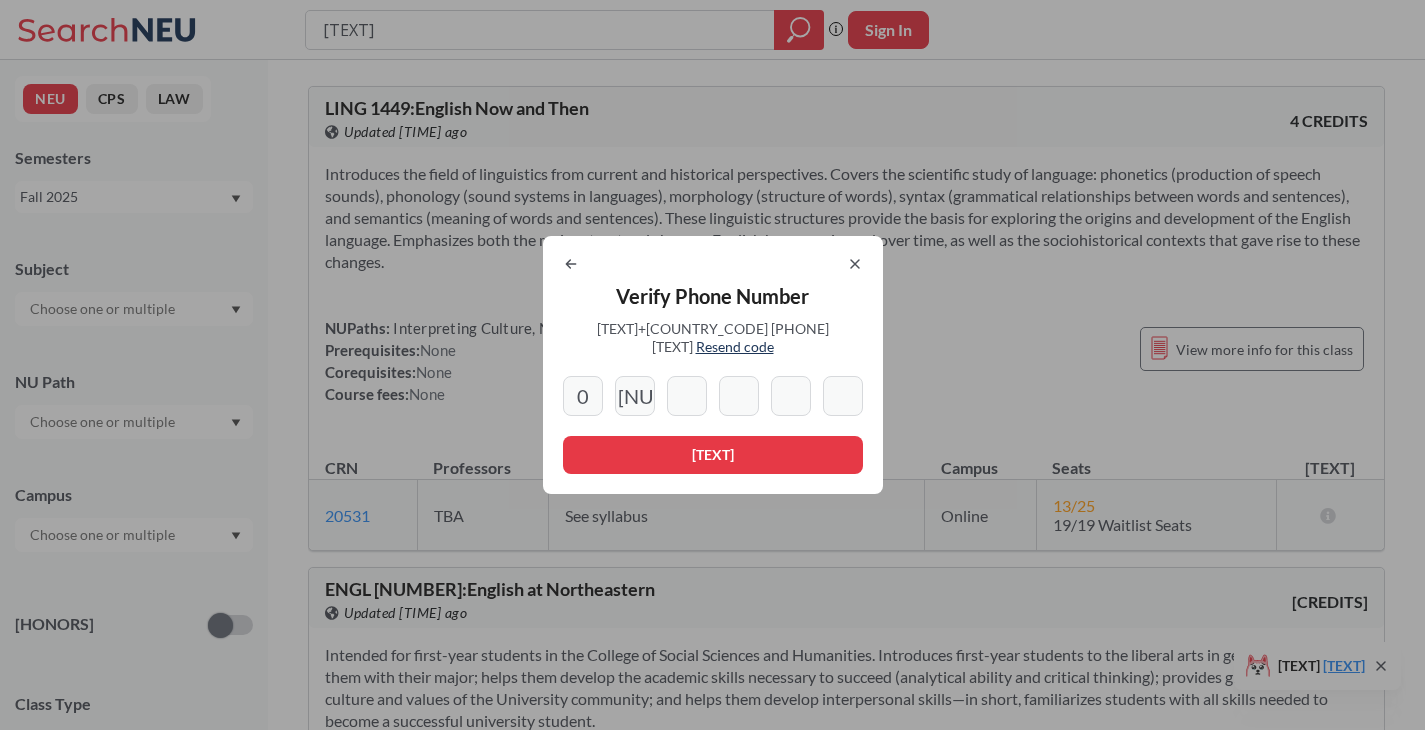 type on "[NUMBER]" 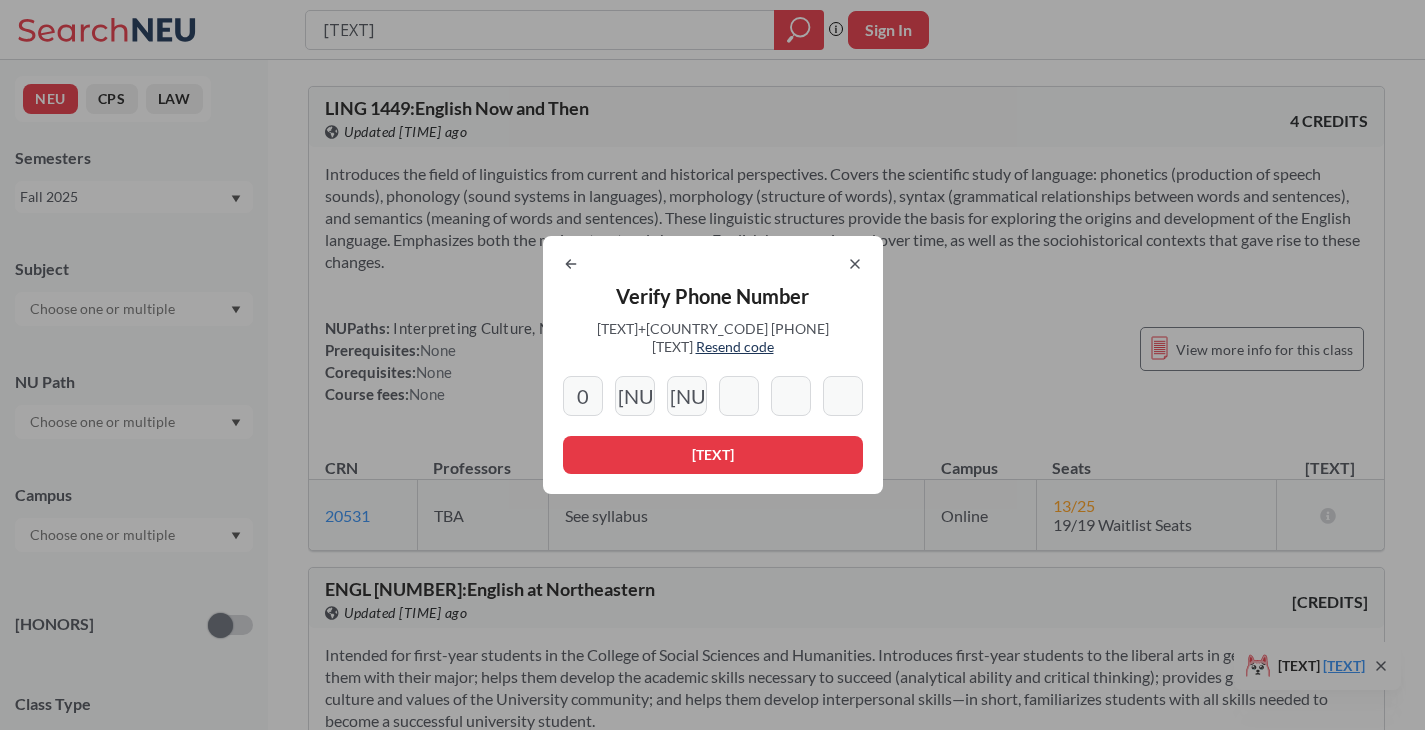 type on "4" 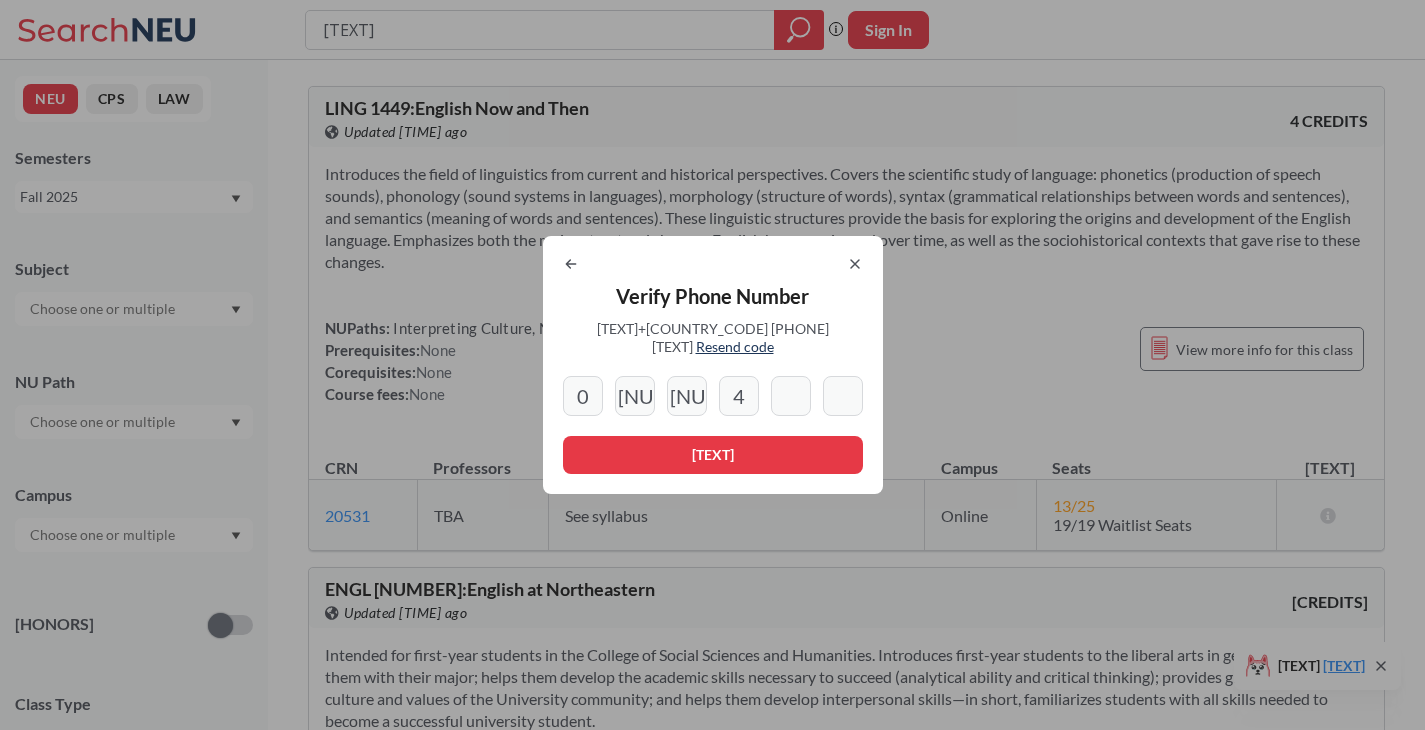 type on "4" 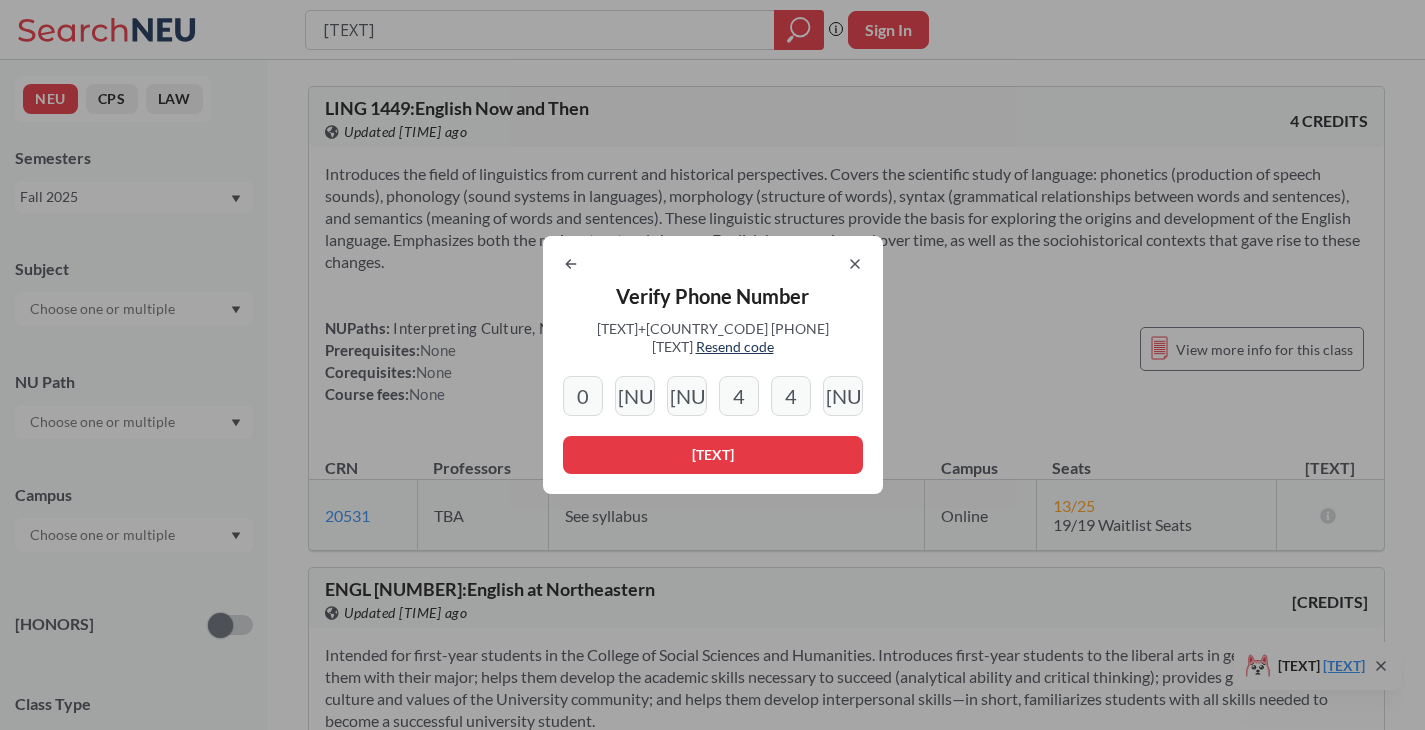 type on "[NUMBER]" 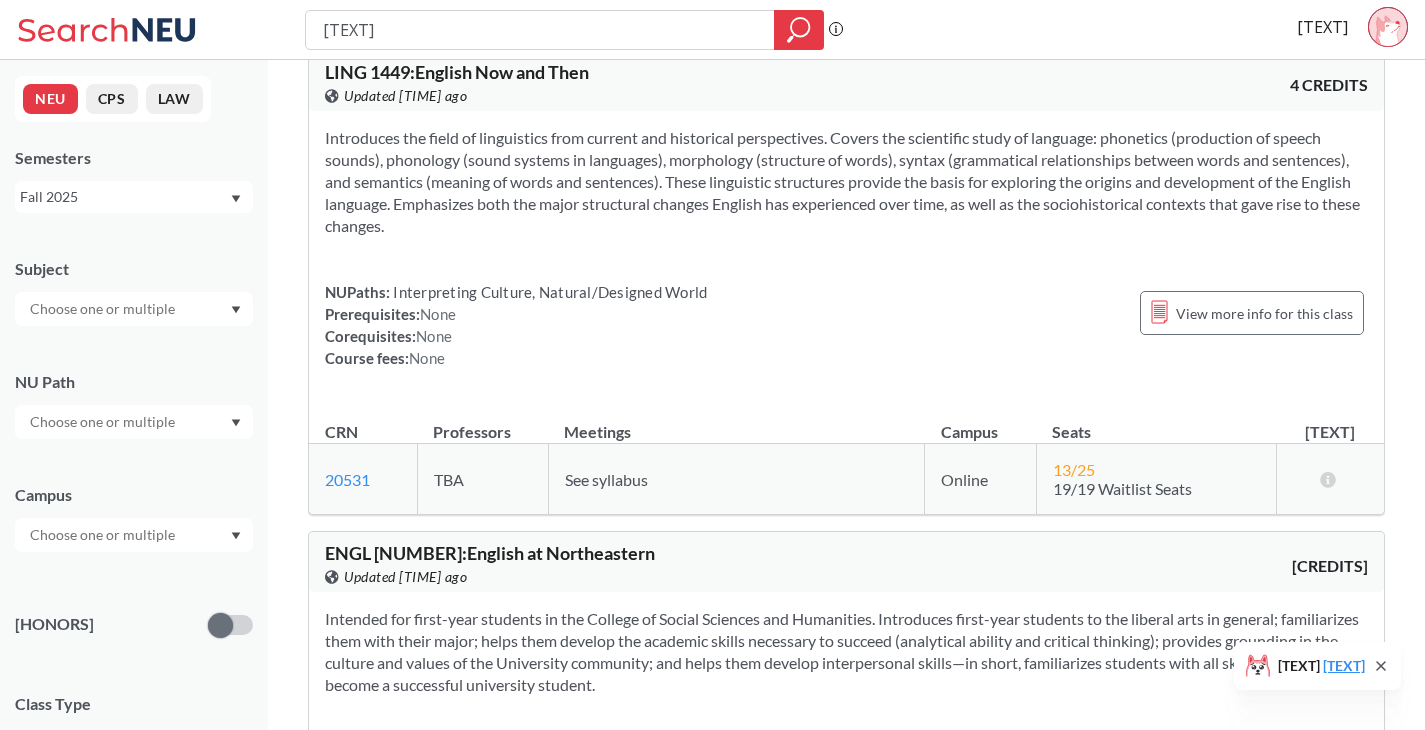 scroll, scrollTop: 0, scrollLeft: 0, axis: both 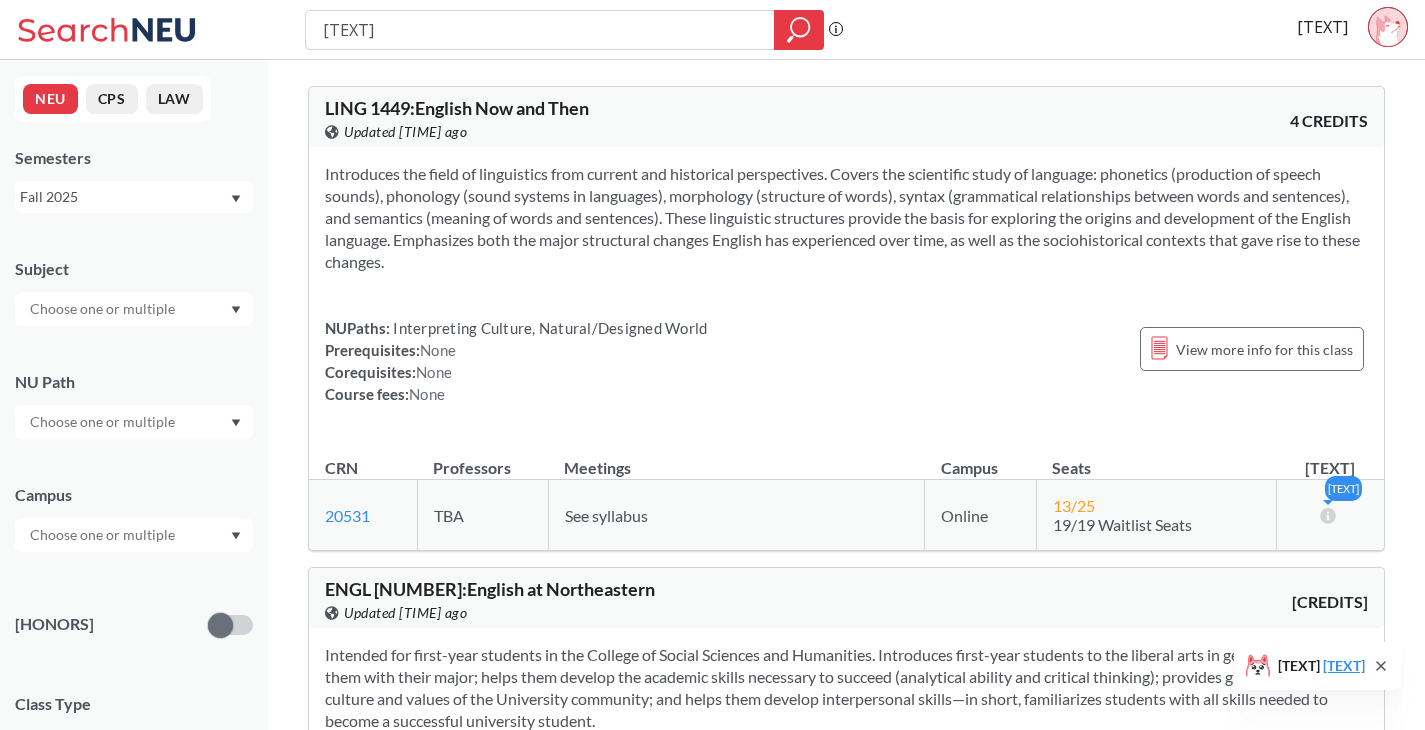 click on "[TEXT]" at bounding box center [1330, 515] 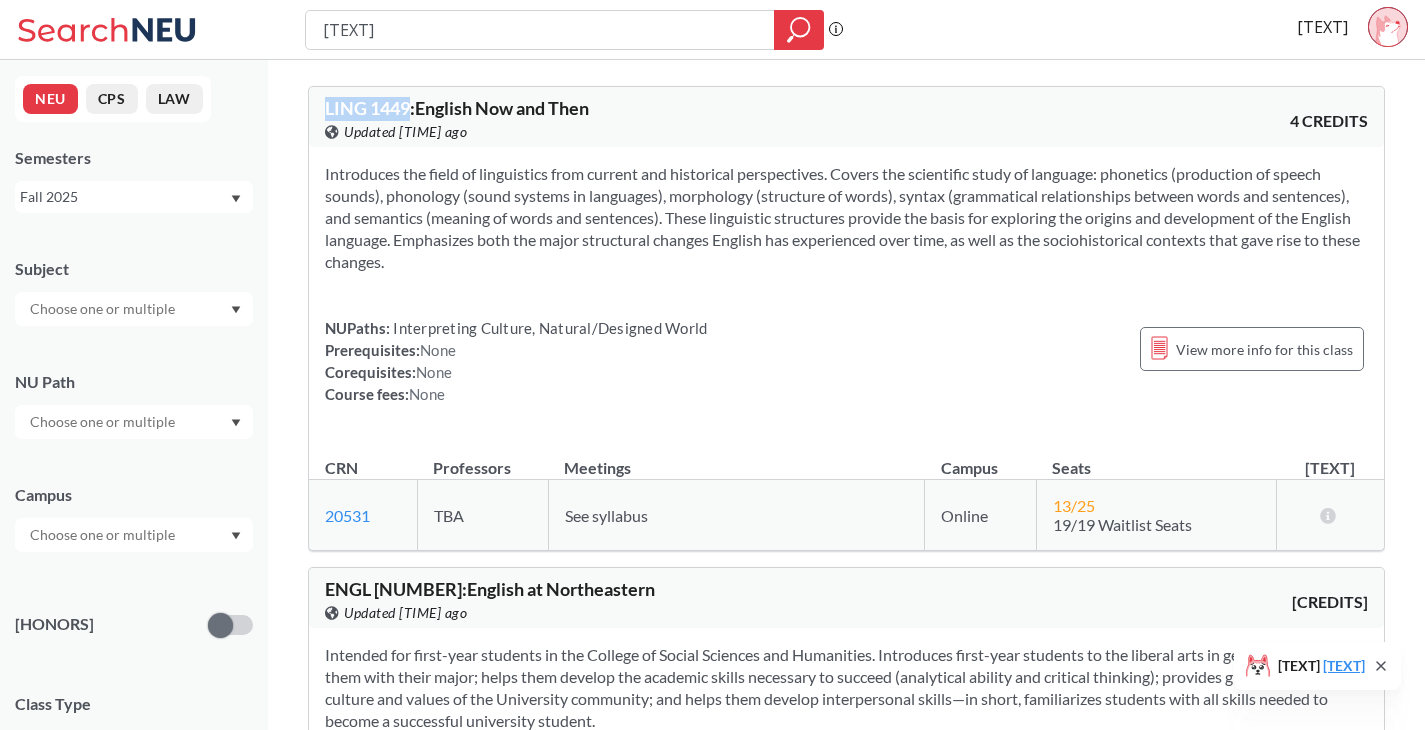drag, startPoint x: 350, startPoint y: 112, endPoint x: 413, endPoint y: 115, distance: 63.07139 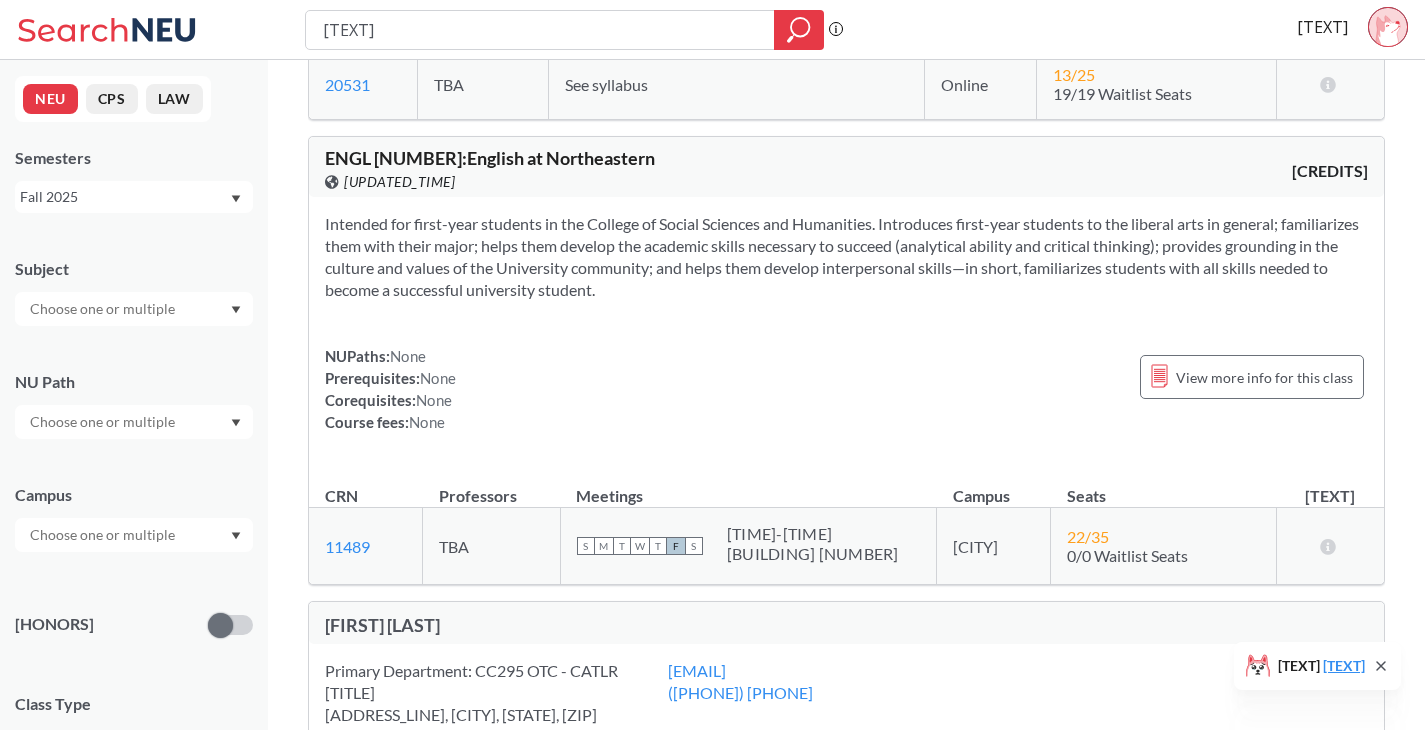 scroll, scrollTop: 0, scrollLeft: 0, axis: both 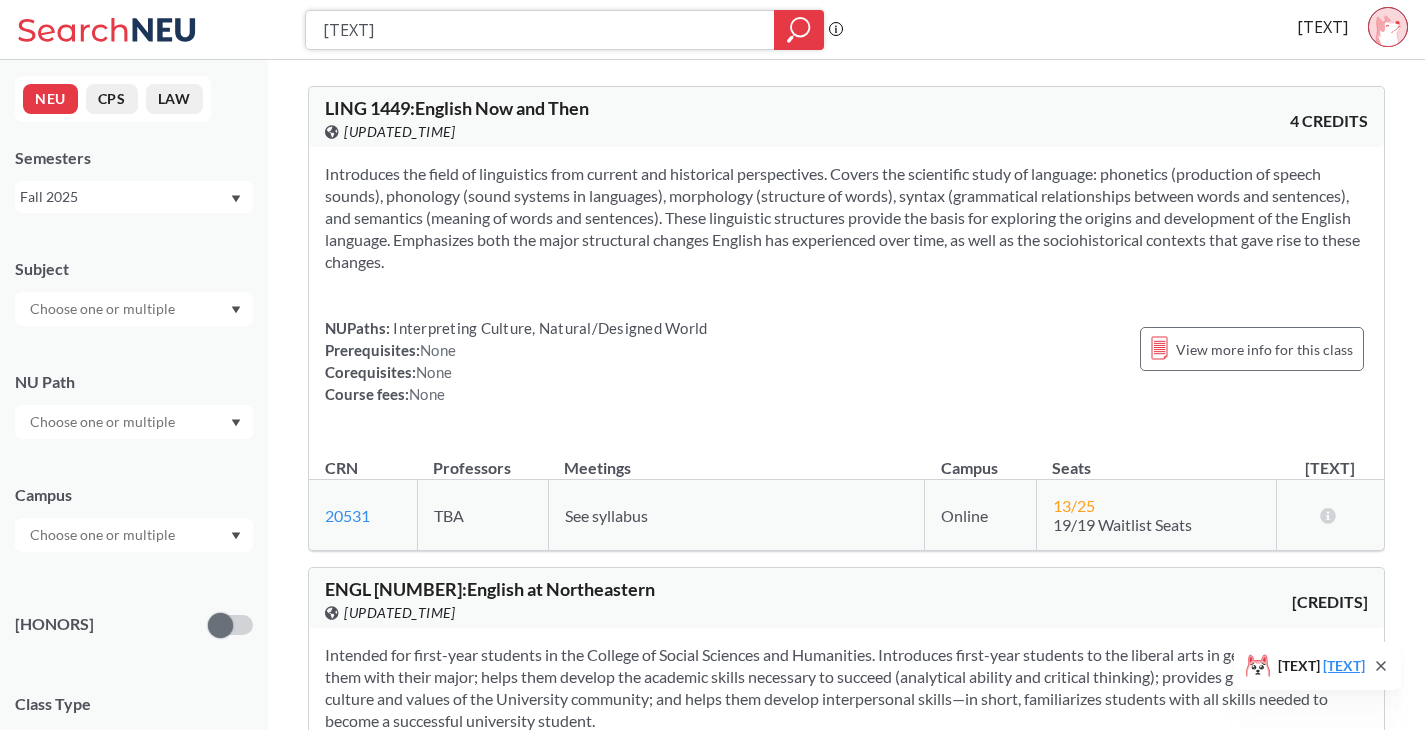 drag, startPoint x: 513, startPoint y: 18, endPoint x: 343, endPoint y: 22, distance: 170.04706 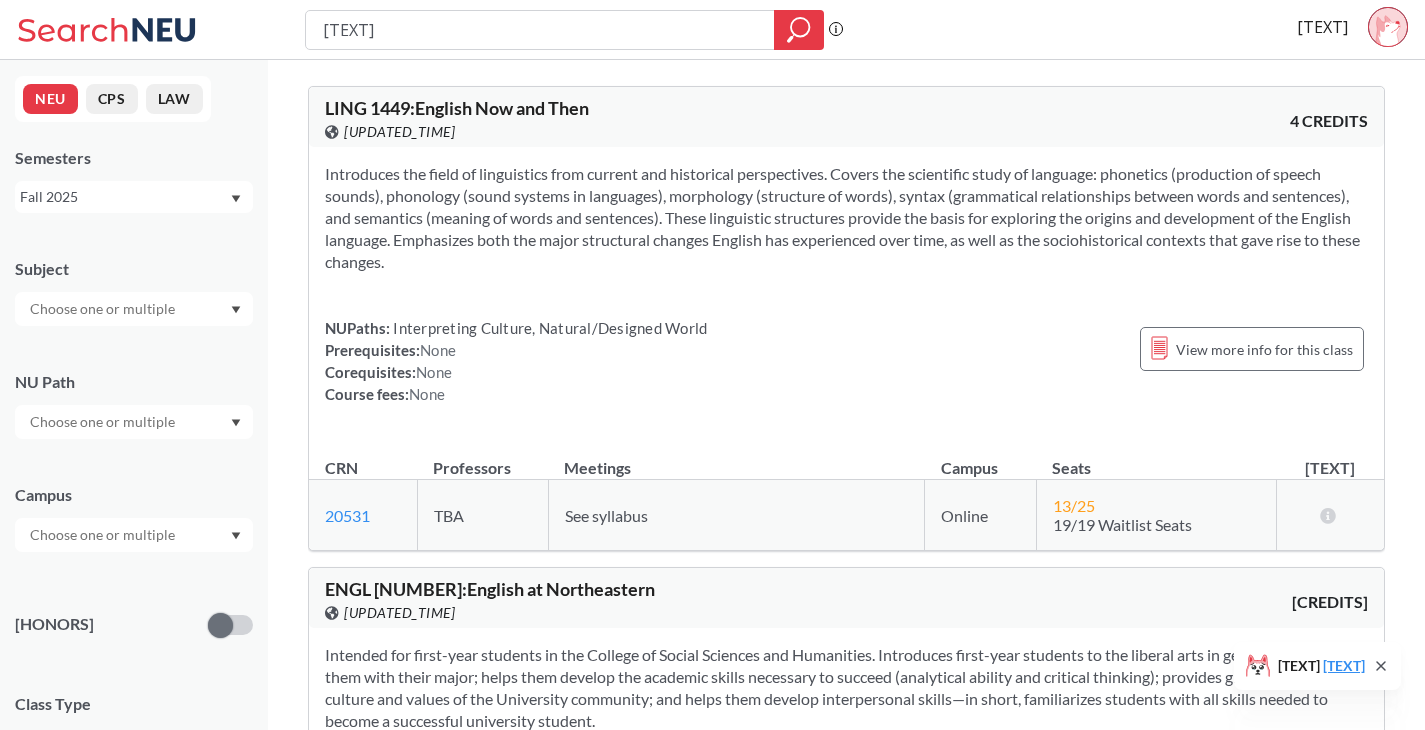 click 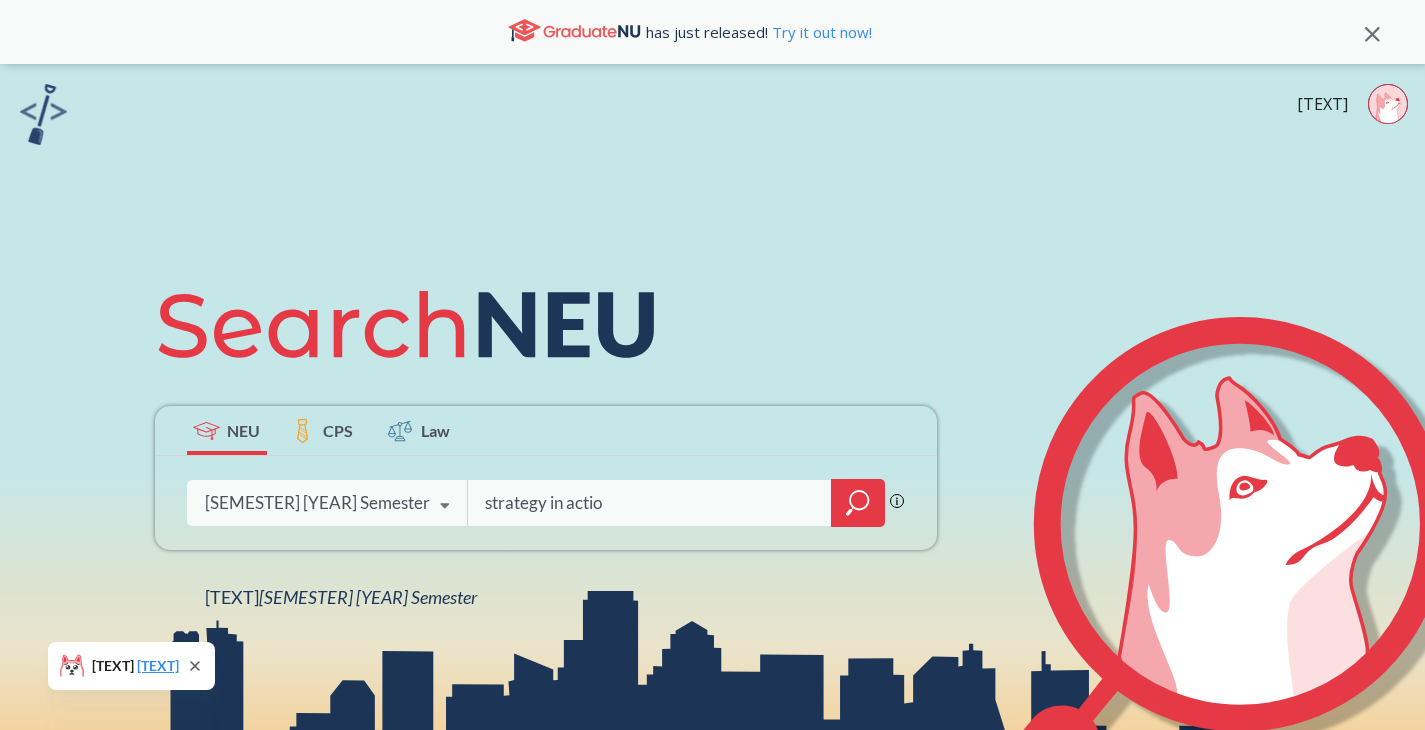 type on "strategy in action" 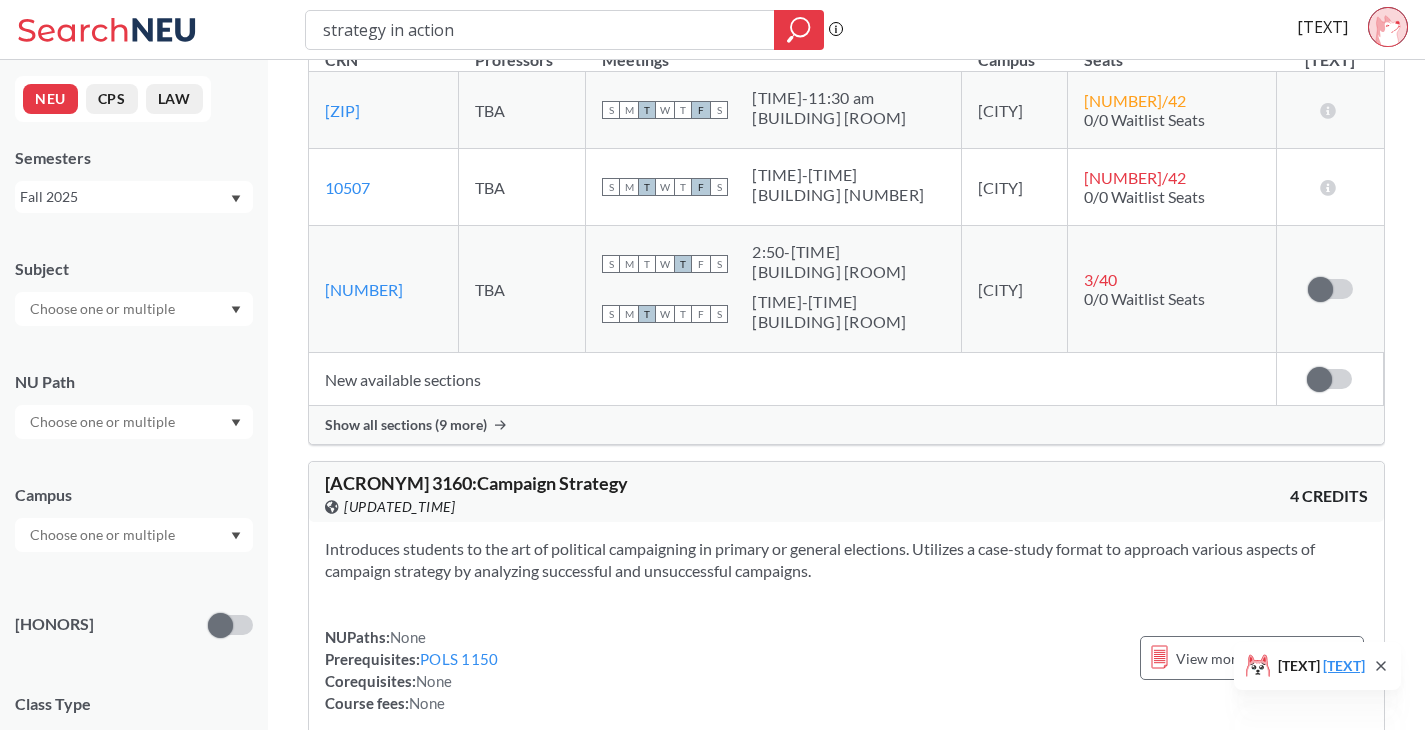 scroll, scrollTop: 407, scrollLeft: 0, axis: vertical 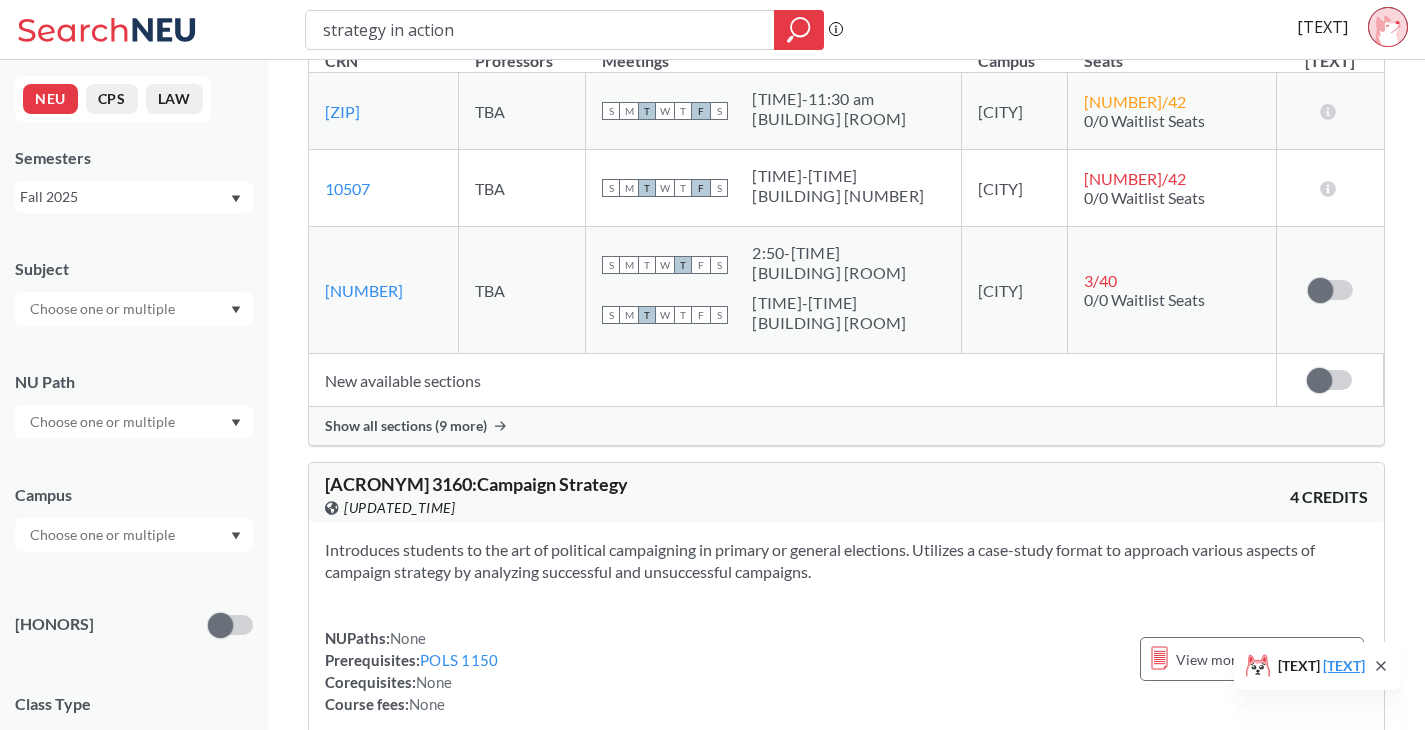 click on "Show all sections (9 more)" at bounding box center [406, 426] 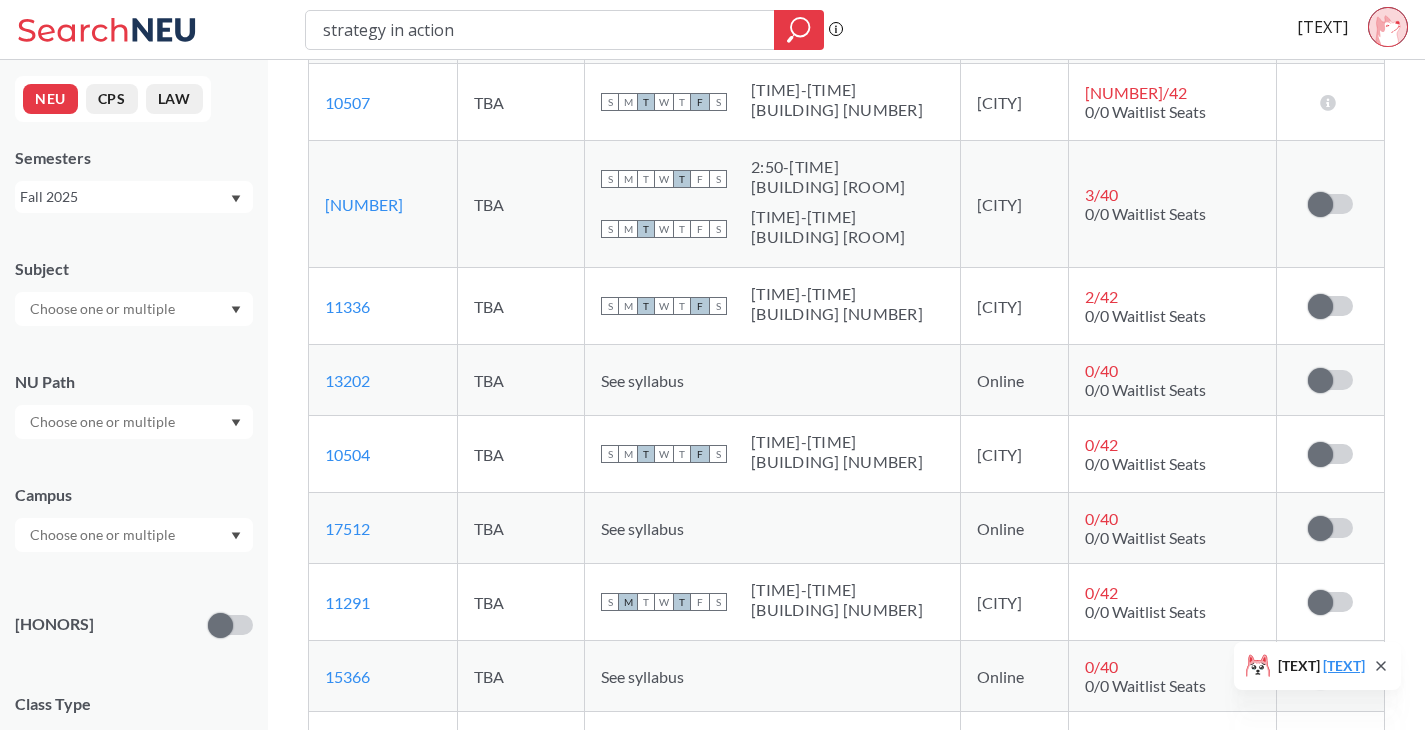 scroll, scrollTop: 494, scrollLeft: 0, axis: vertical 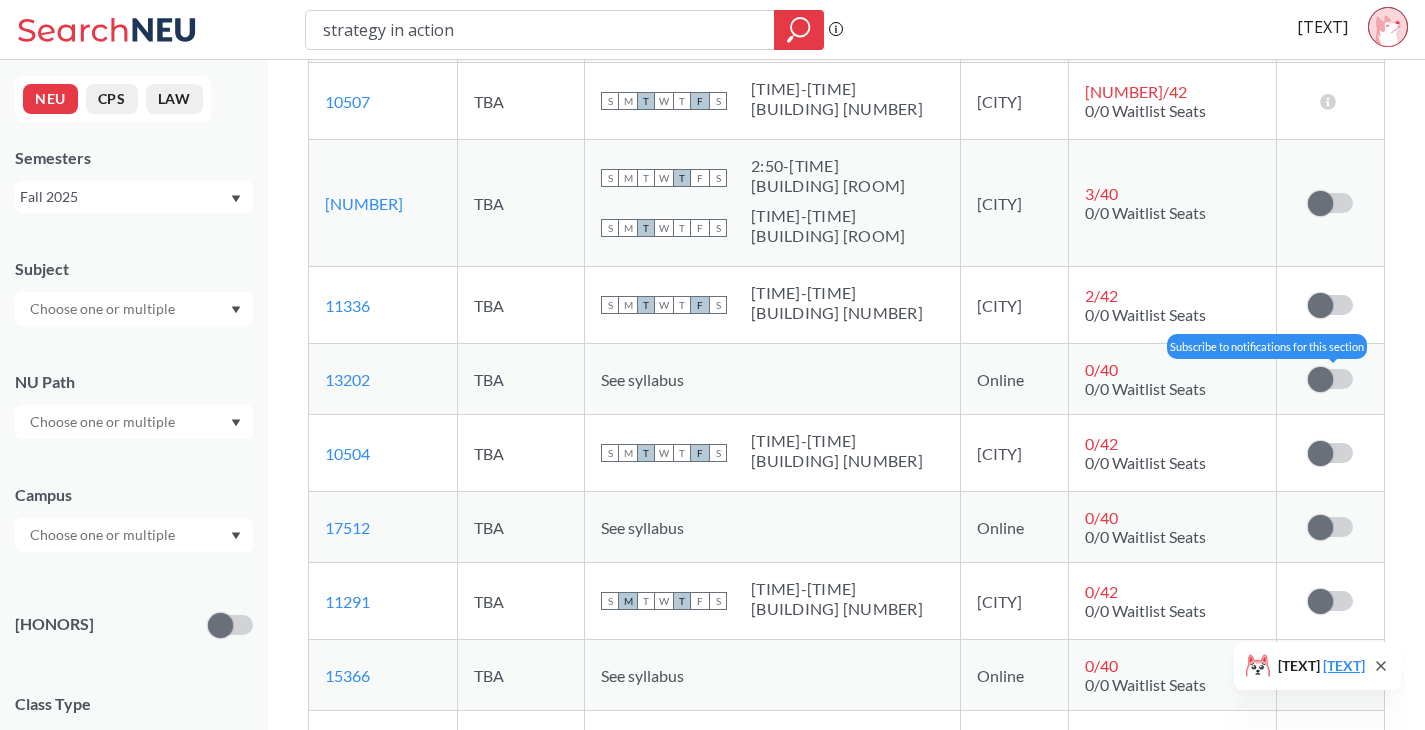 click at bounding box center [1330, 379] 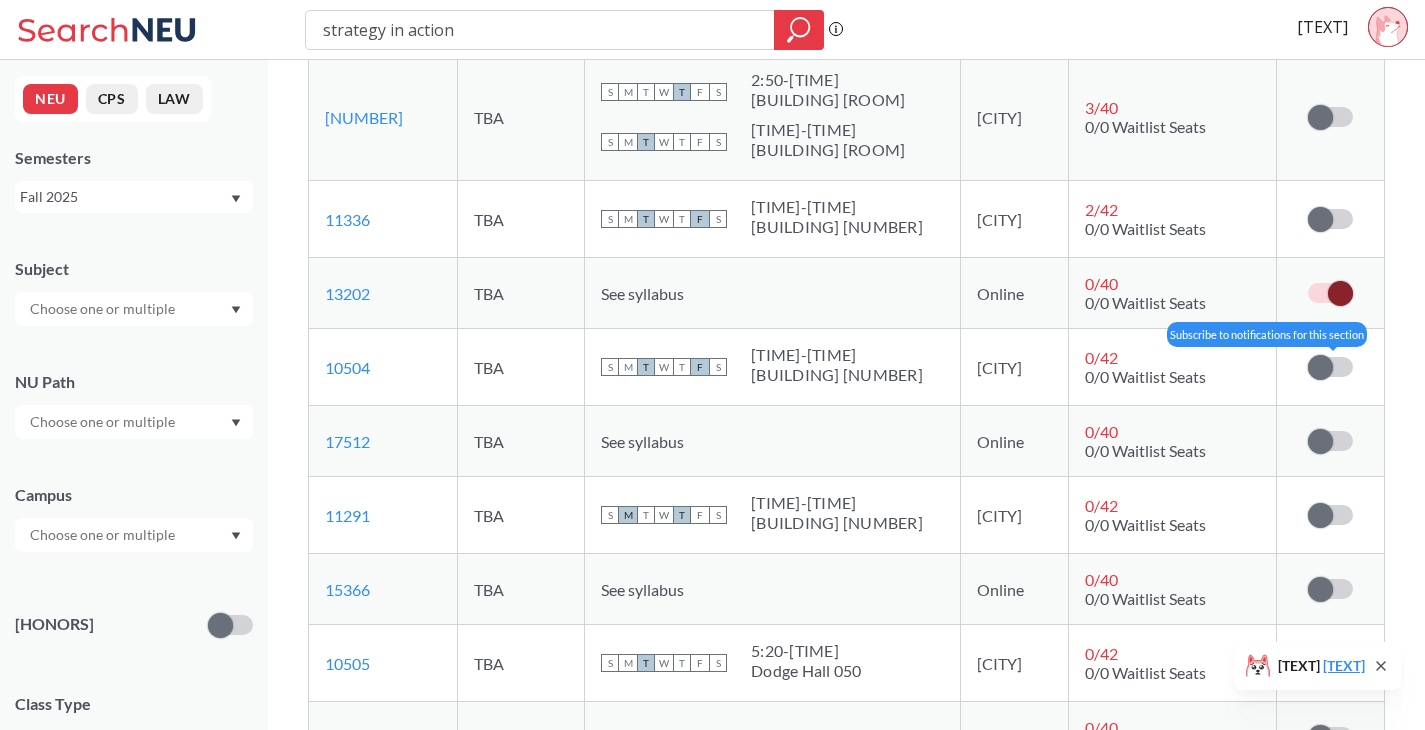 scroll, scrollTop: 586, scrollLeft: 0, axis: vertical 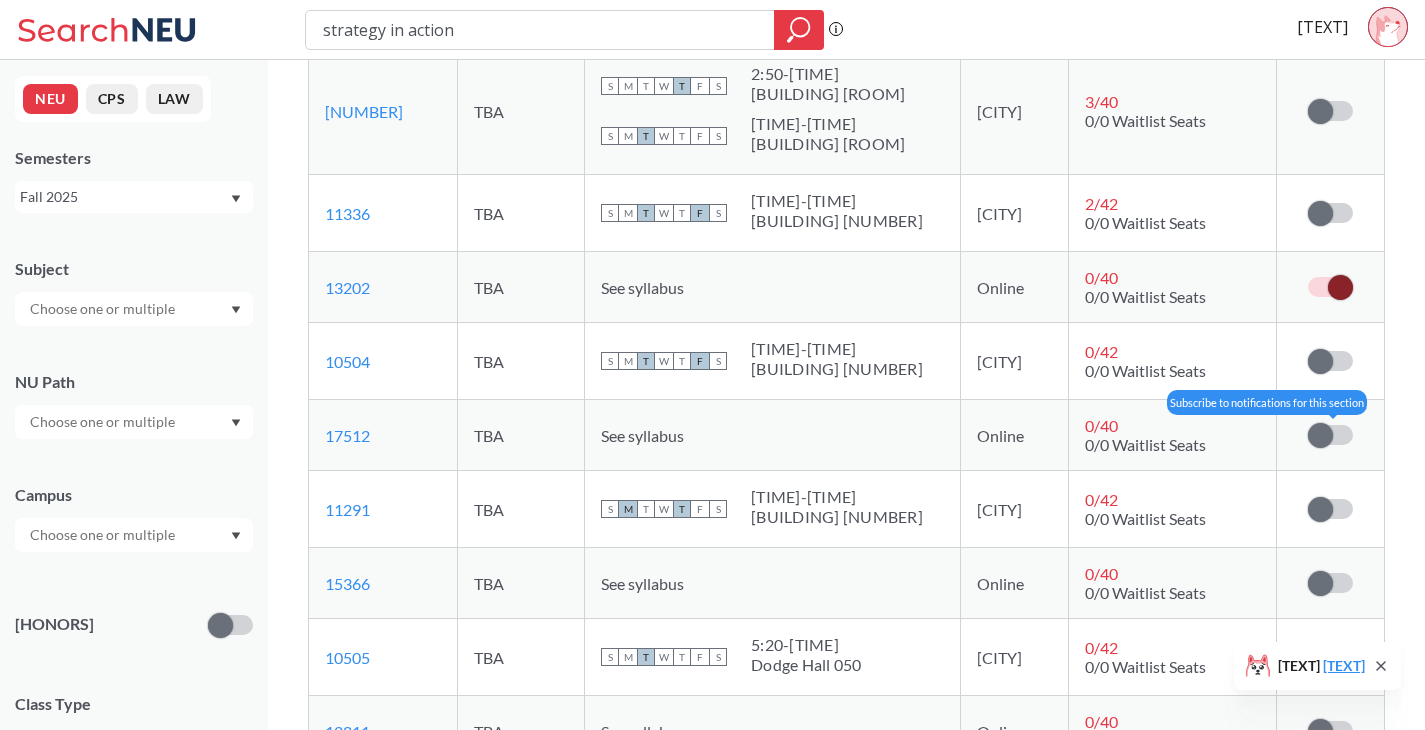 click at bounding box center [1320, 435] 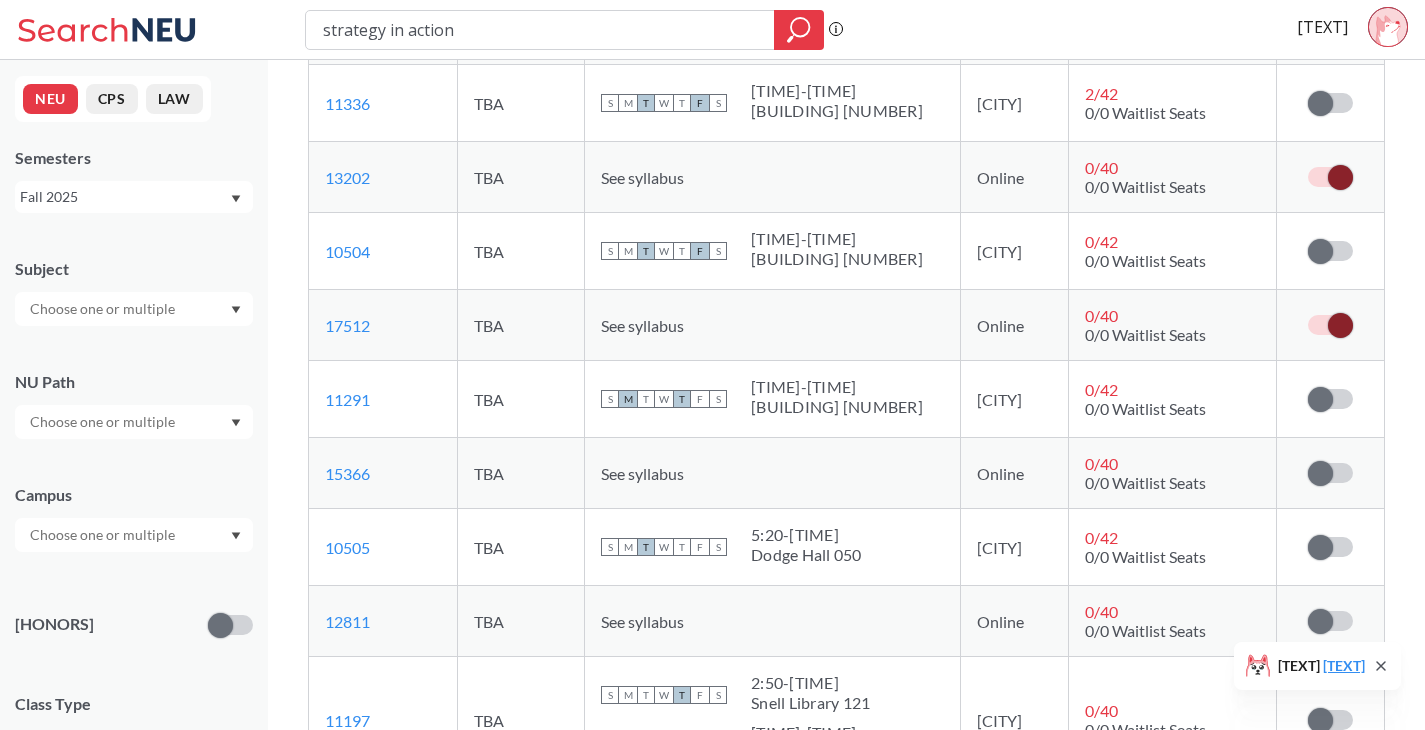 scroll, scrollTop: 846, scrollLeft: 0, axis: vertical 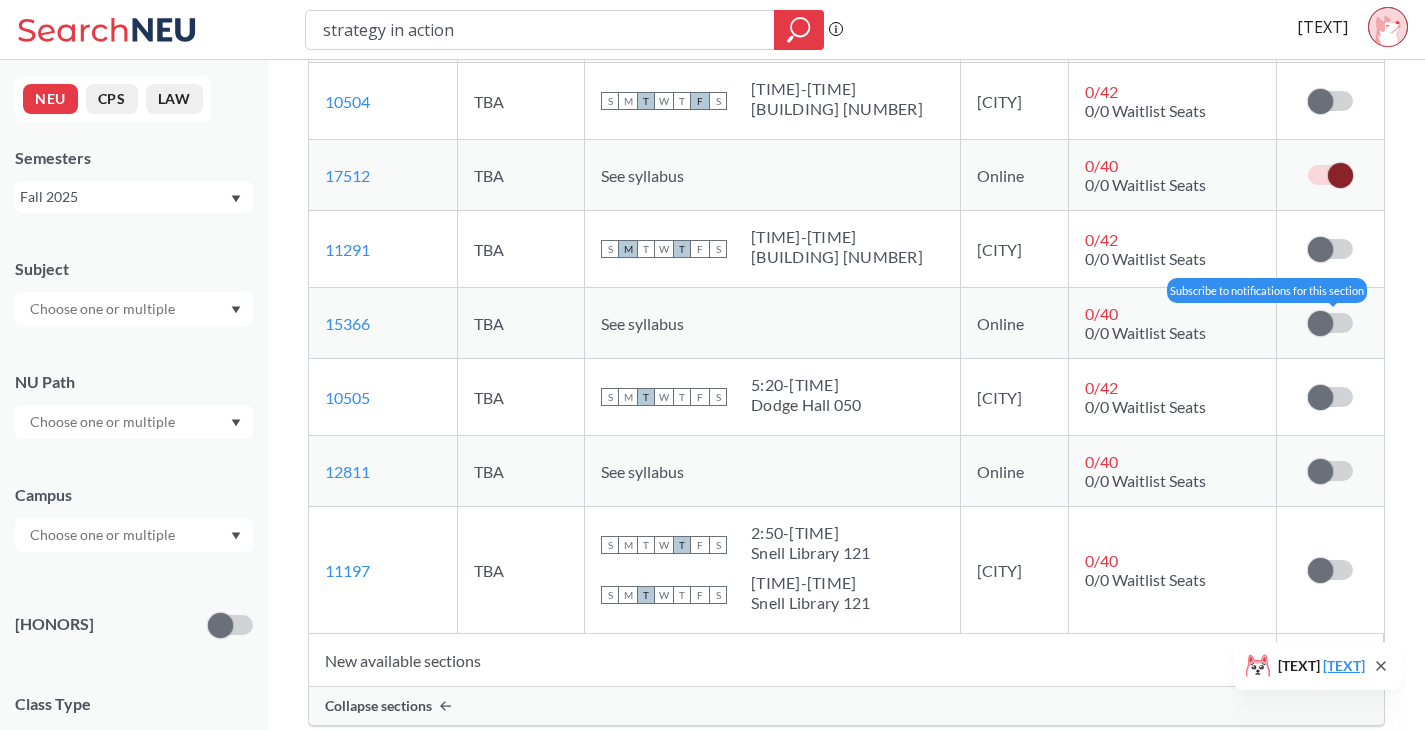 click at bounding box center (1320, 323) 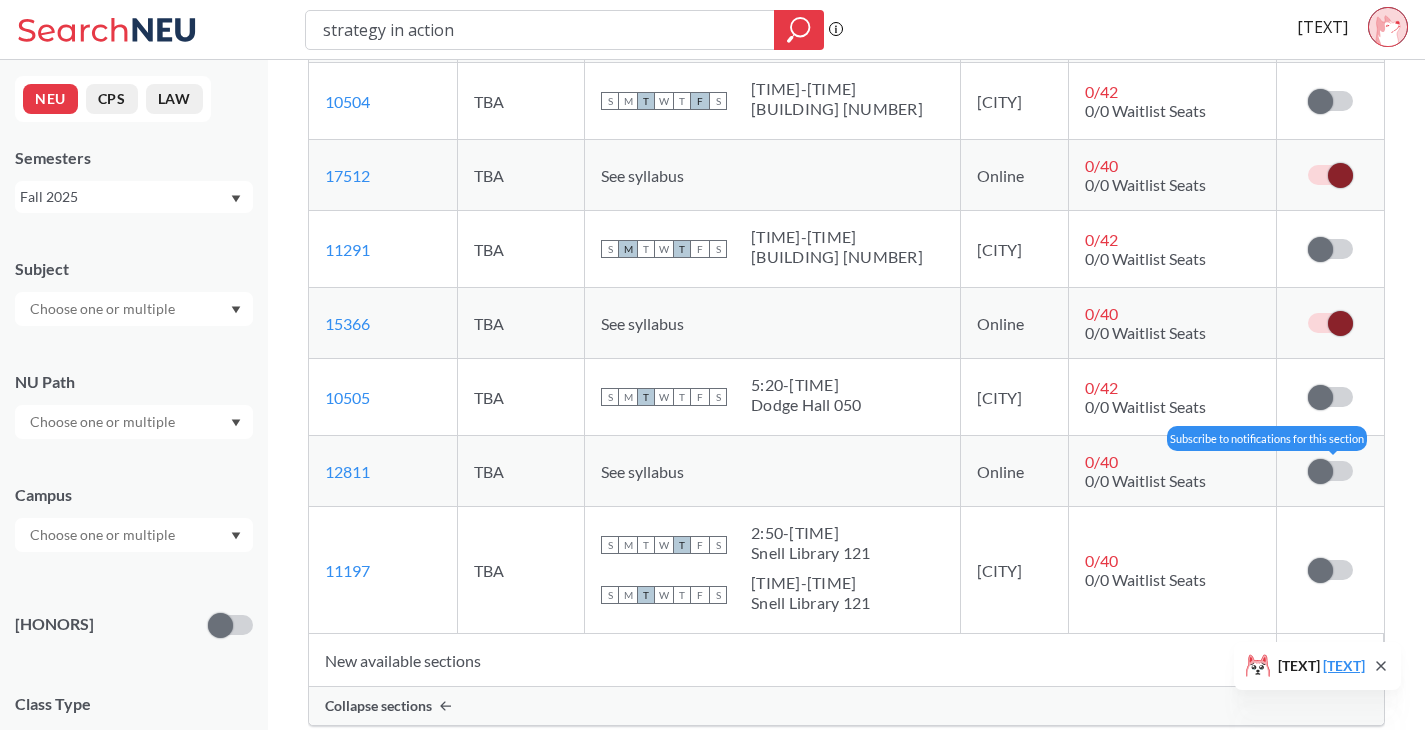 click at bounding box center [1320, 471] 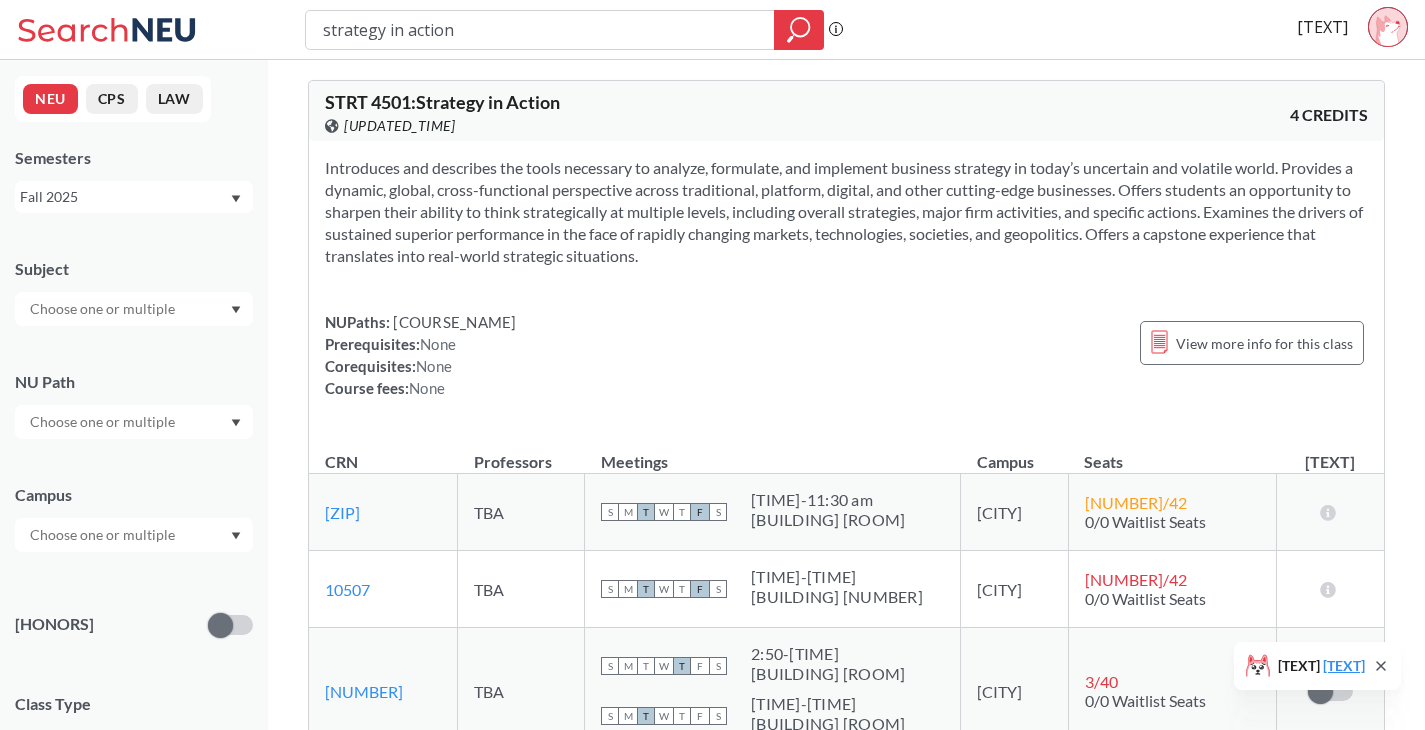 scroll, scrollTop: 5, scrollLeft: 0, axis: vertical 